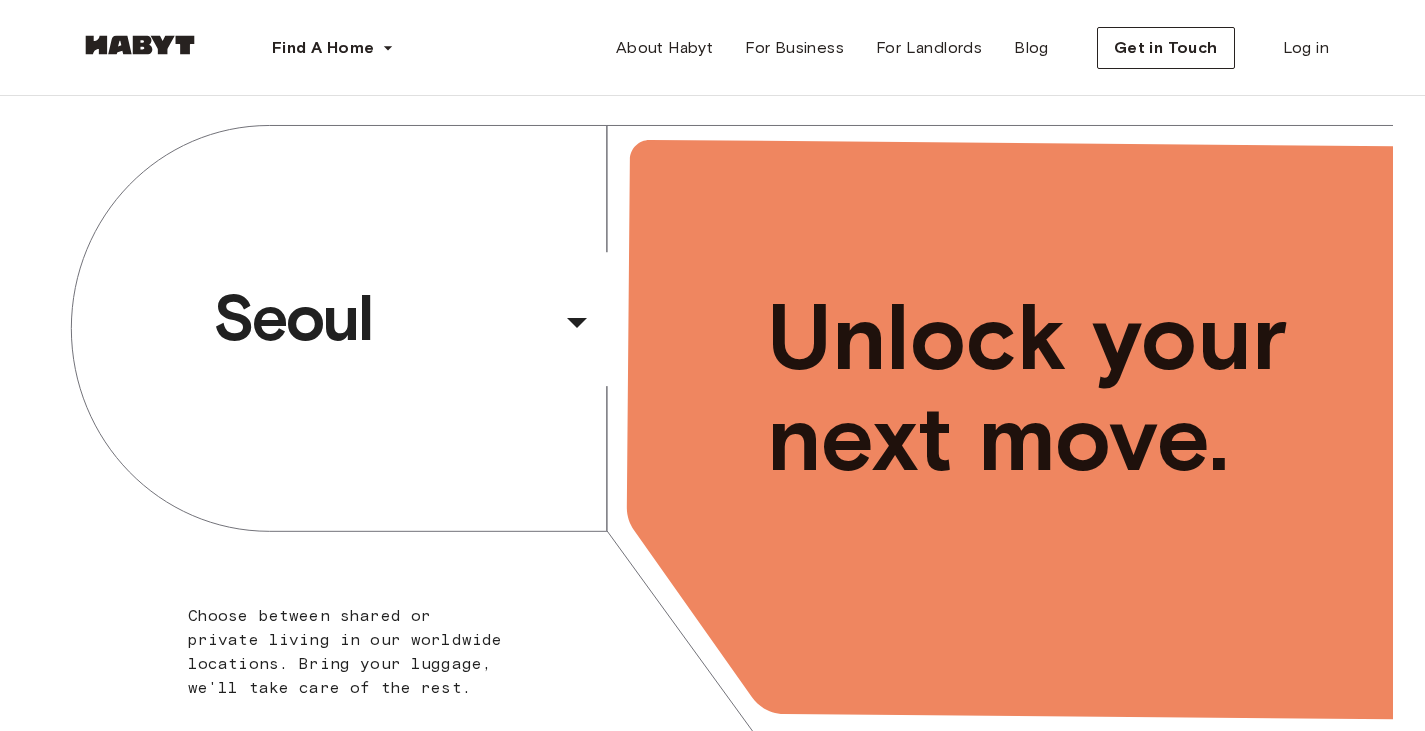 scroll, scrollTop: 0, scrollLeft: 0, axis: both 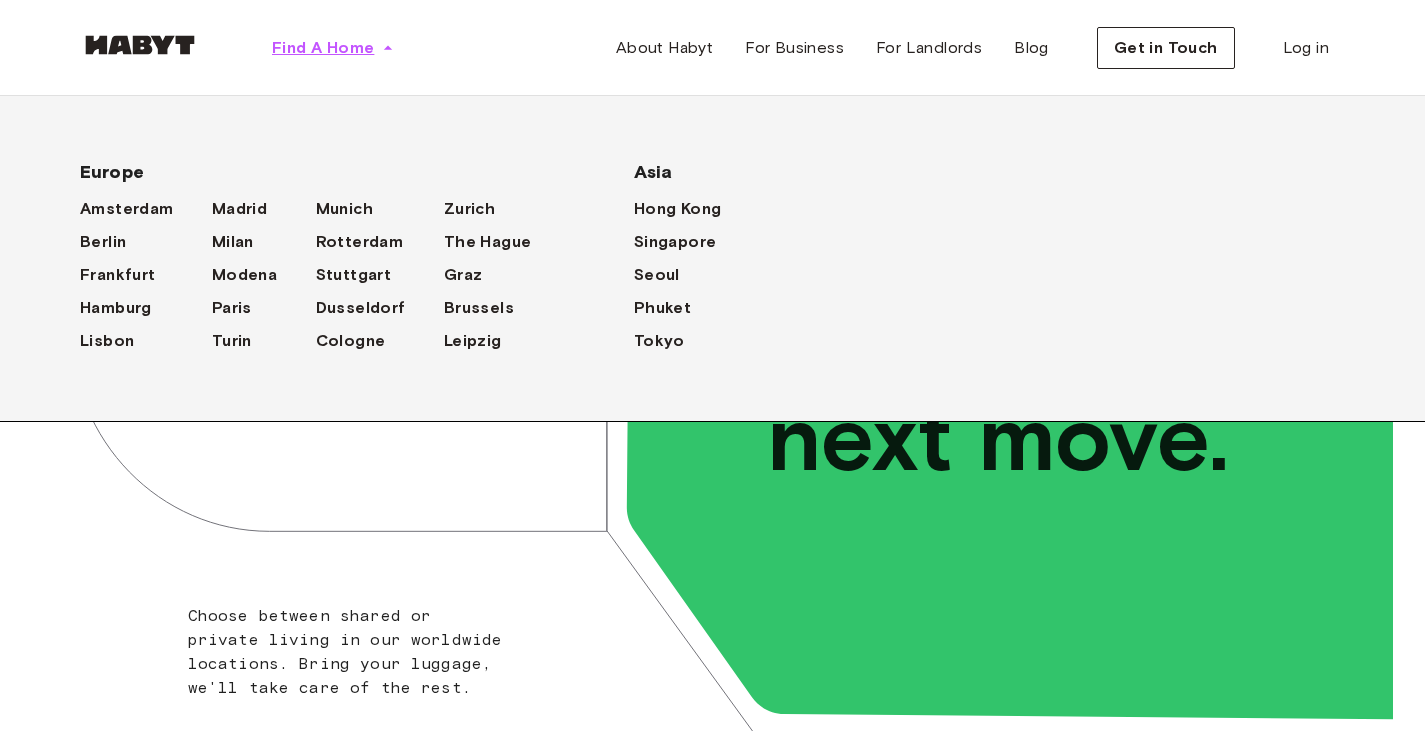 click on "Find A Home" at bounding box center [323, 48] 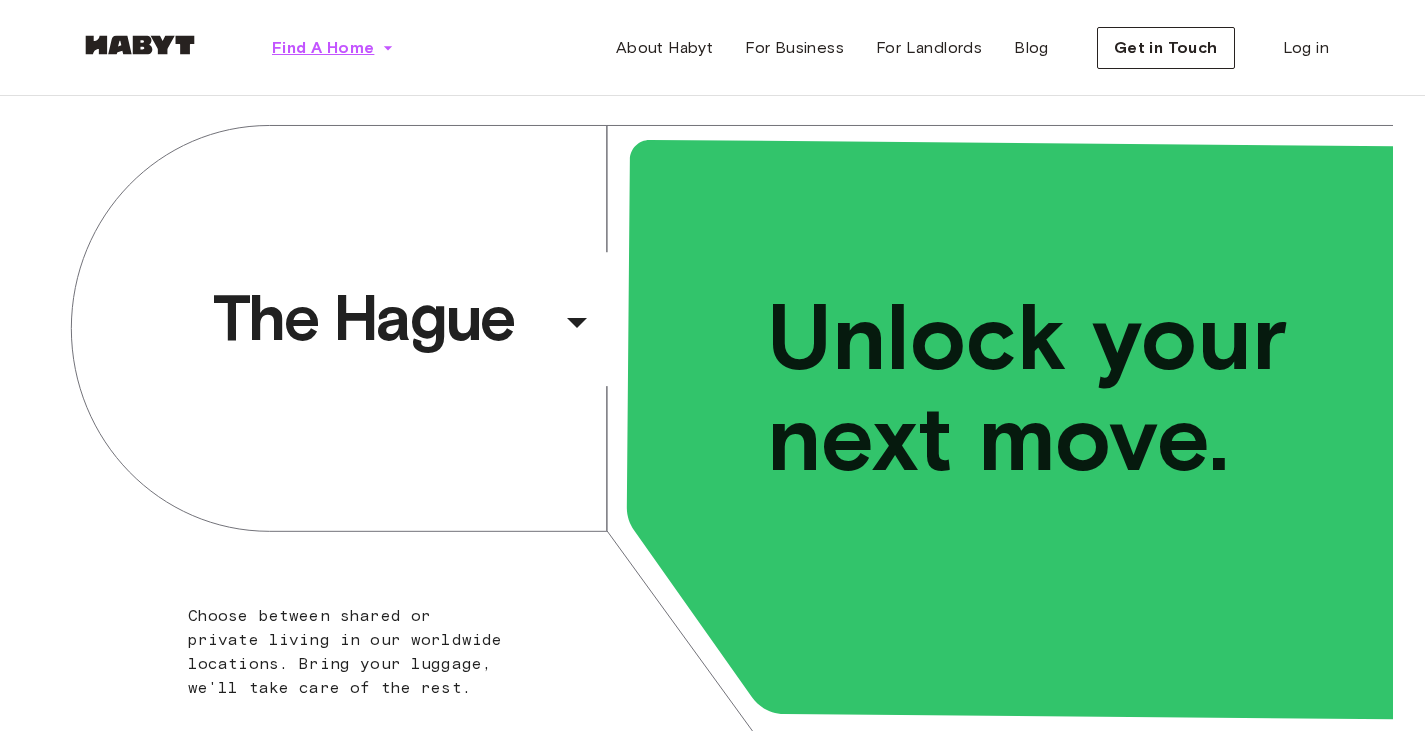 click on "Find A Home" at bounding box center (323, 48) 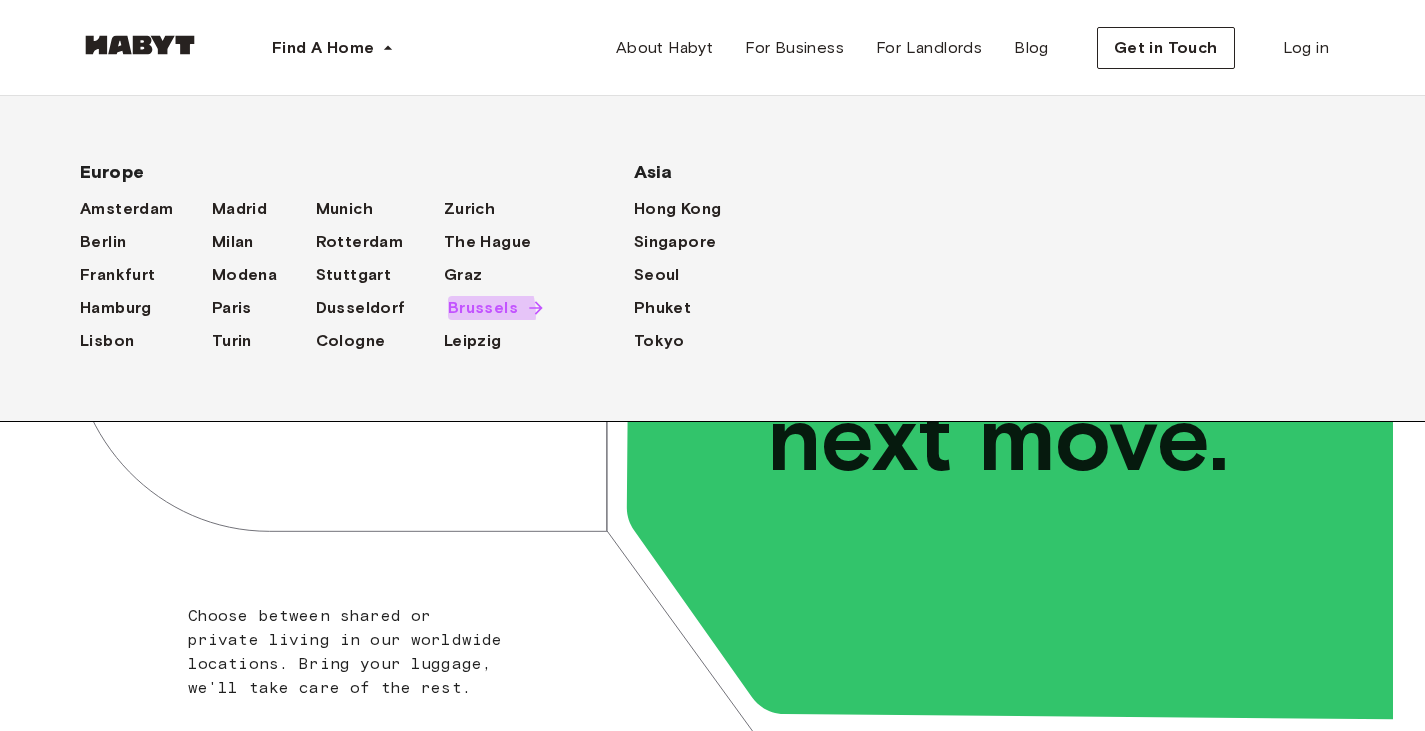 click on "Brussels" at bounding box center (483, 308) 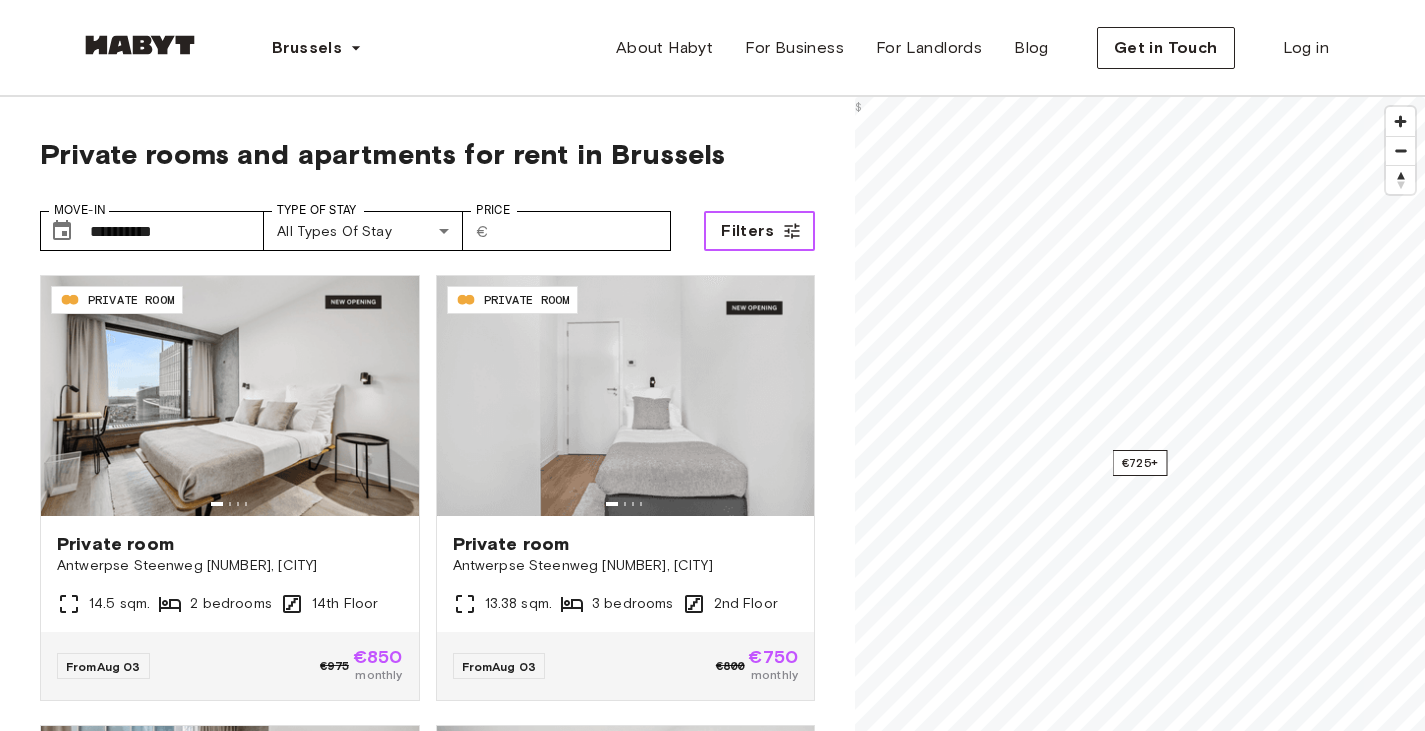 click on "Filters" at bounding box center [747, 231] 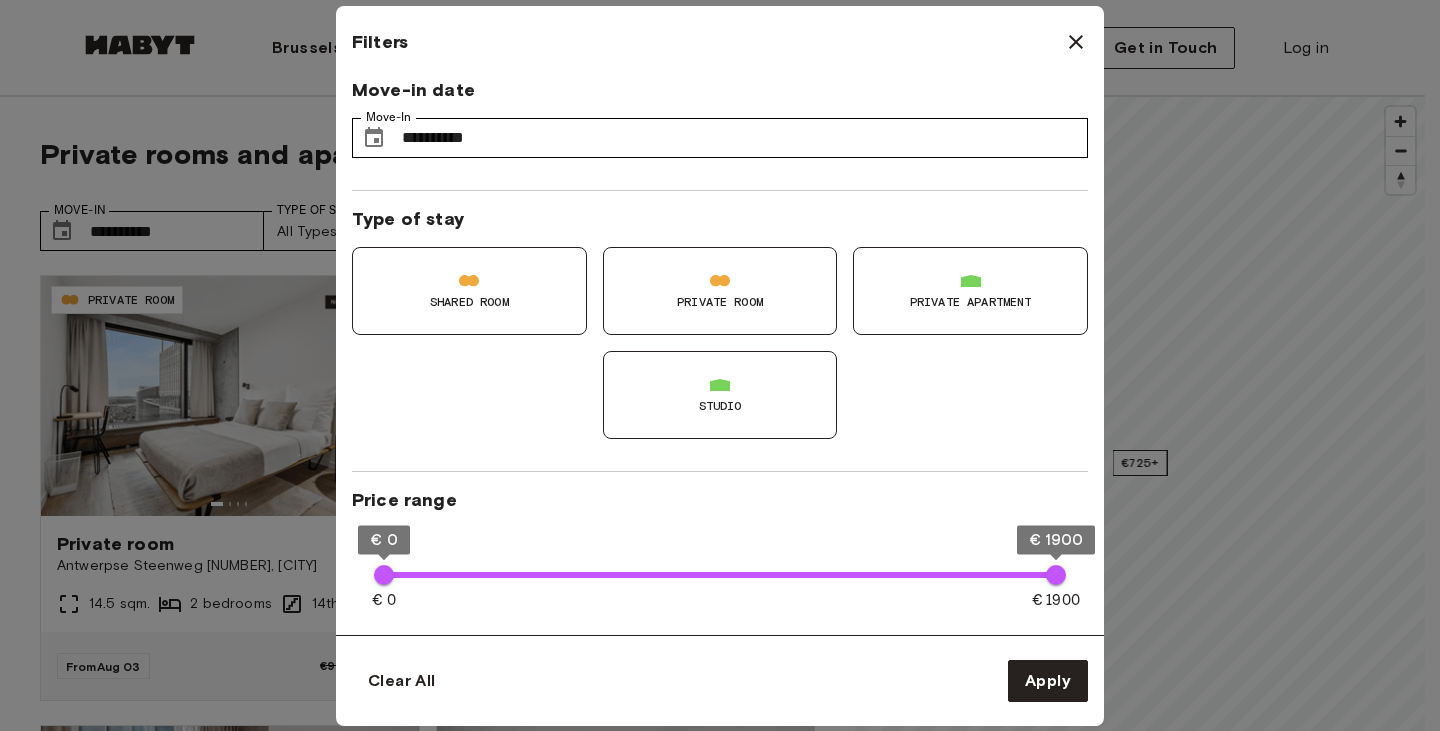 click on "Studio" at bounding box center [720, 395] 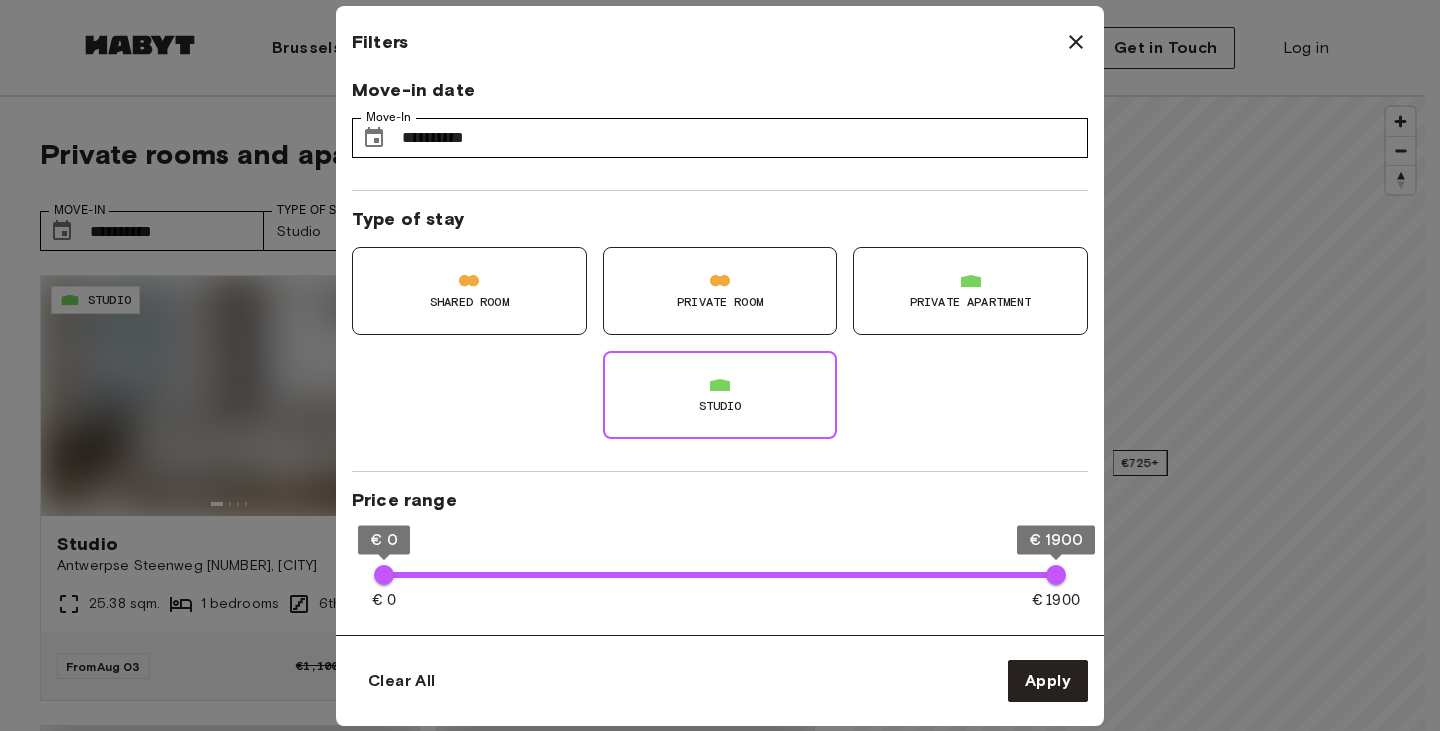 type on "**" 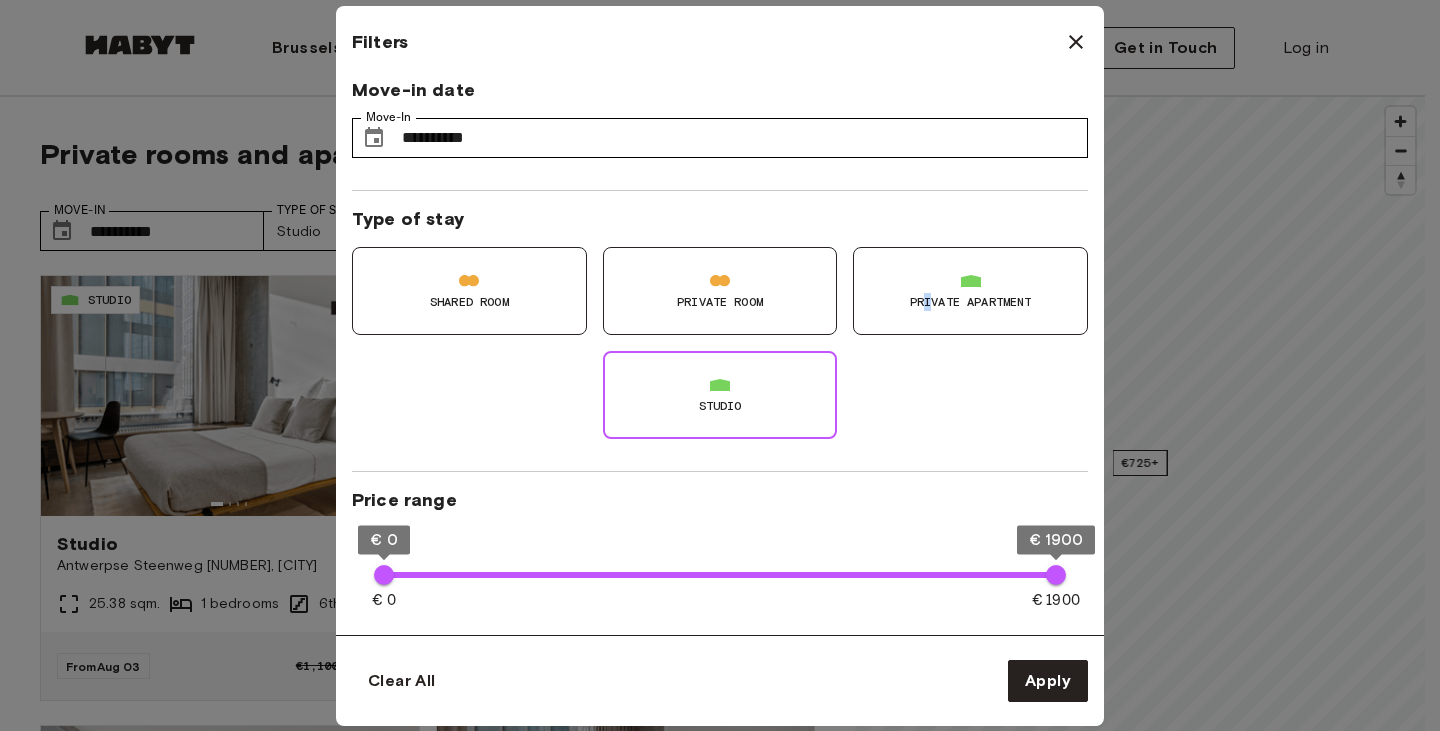 click on "Private apartment" at bounding box center (970, 291) 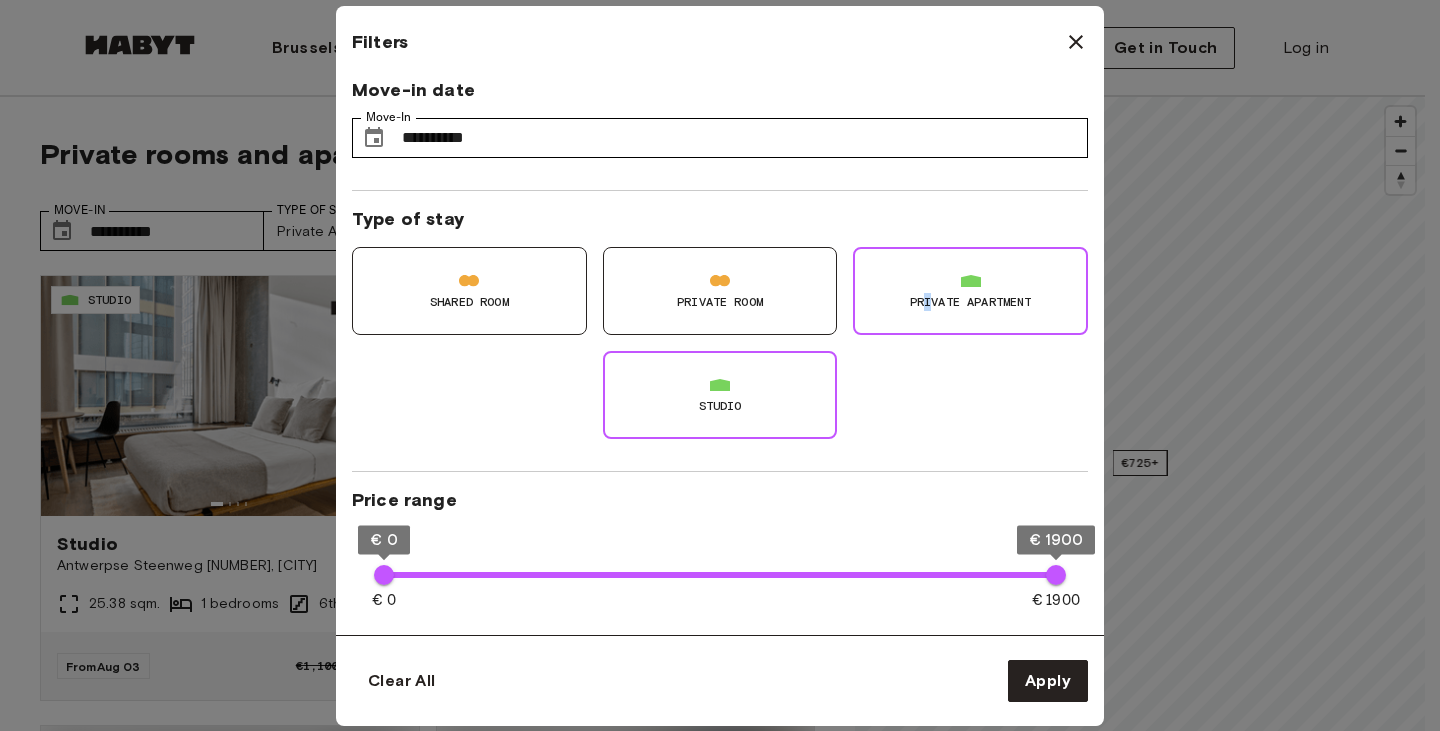 type on "**" 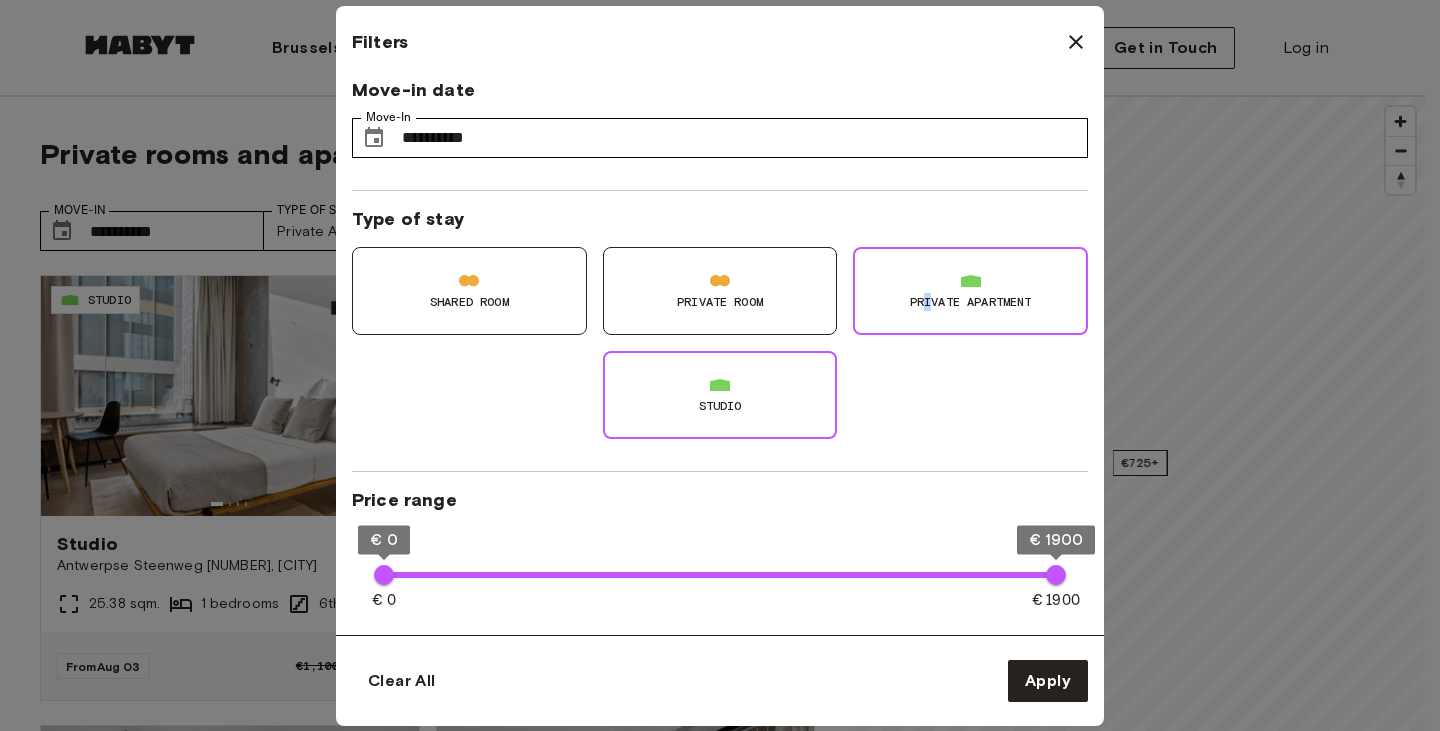 click 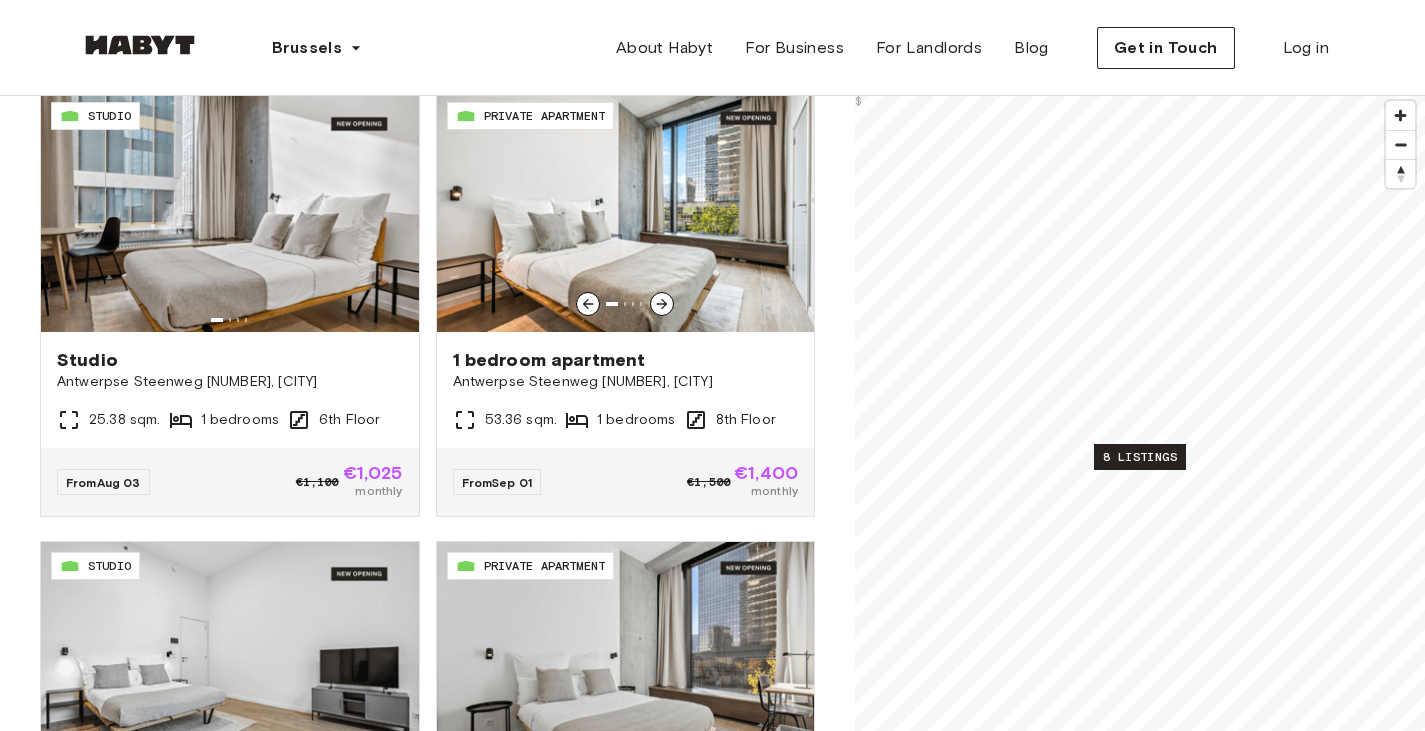 scroll, scrollTop: 400, scrollLeft: 0, axis: vertical 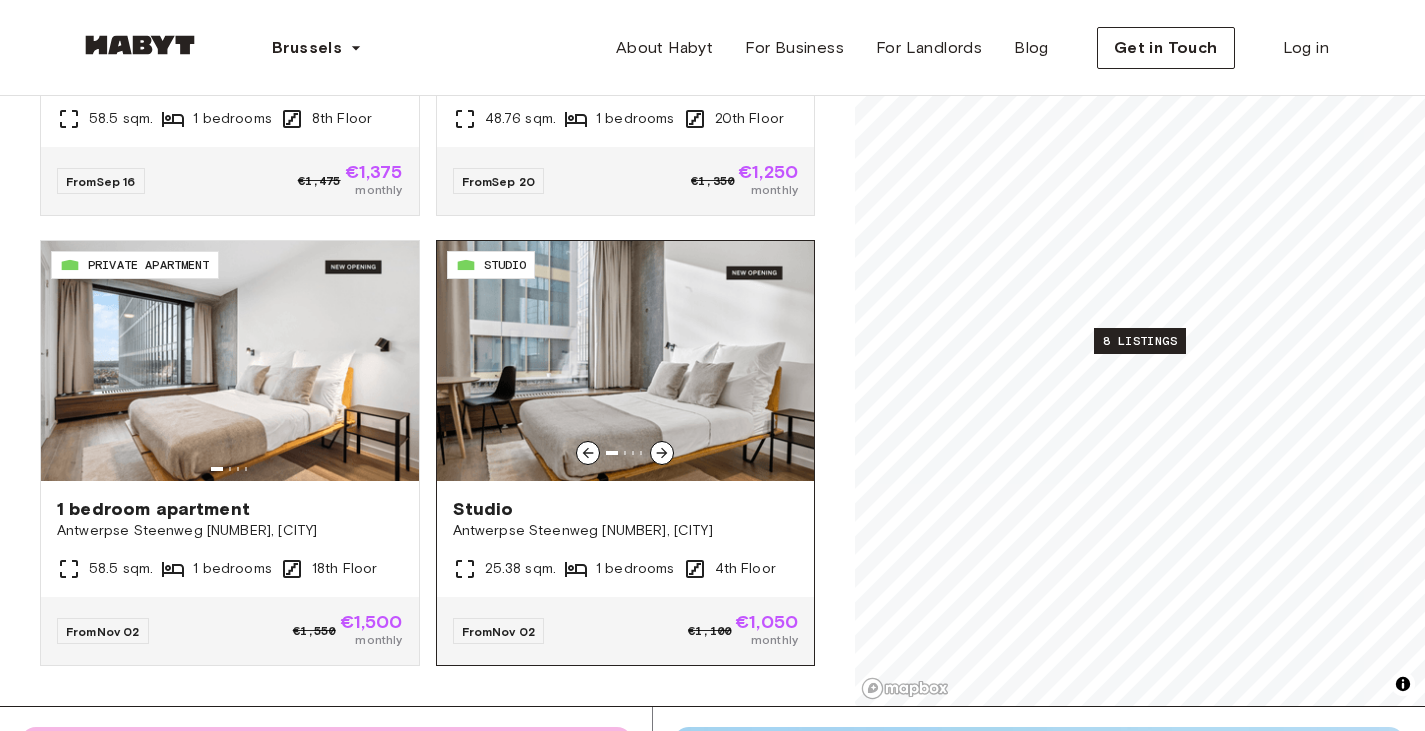 click 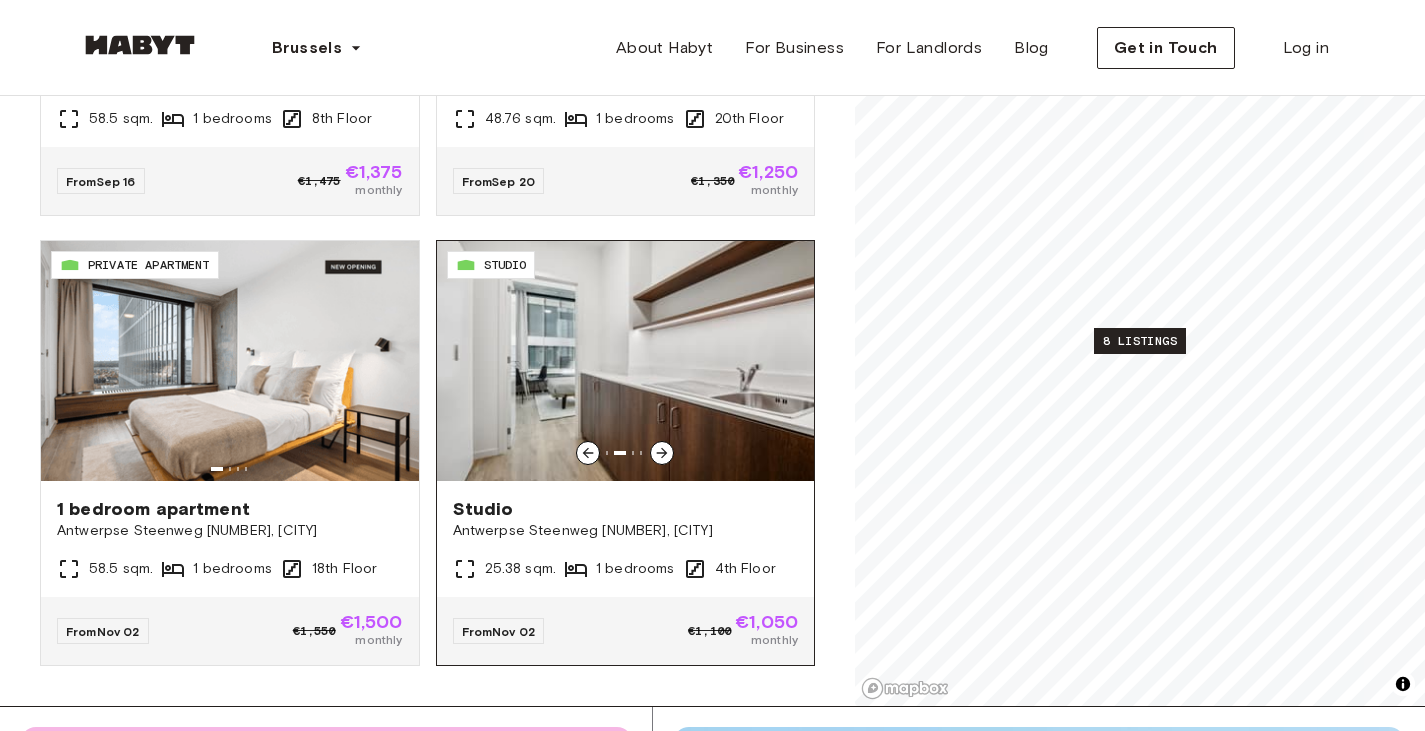 click 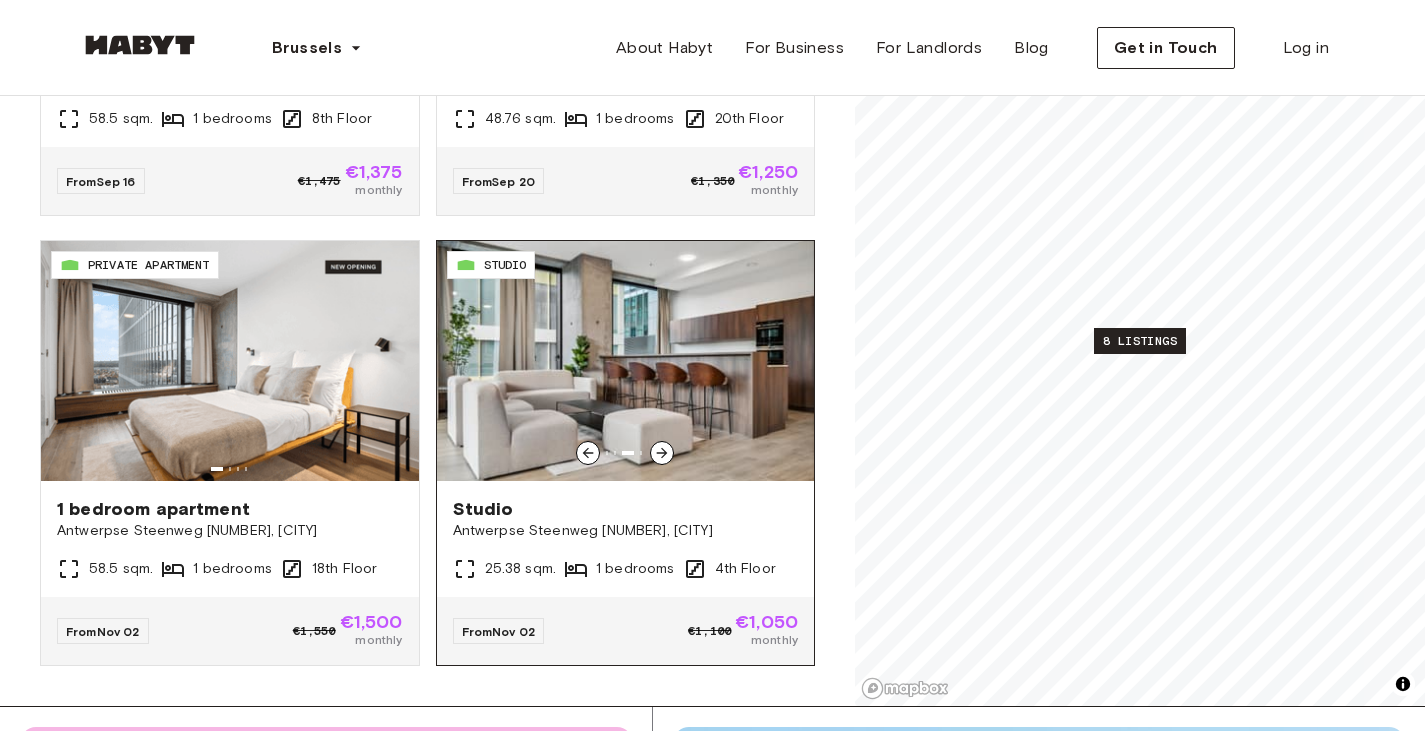 click 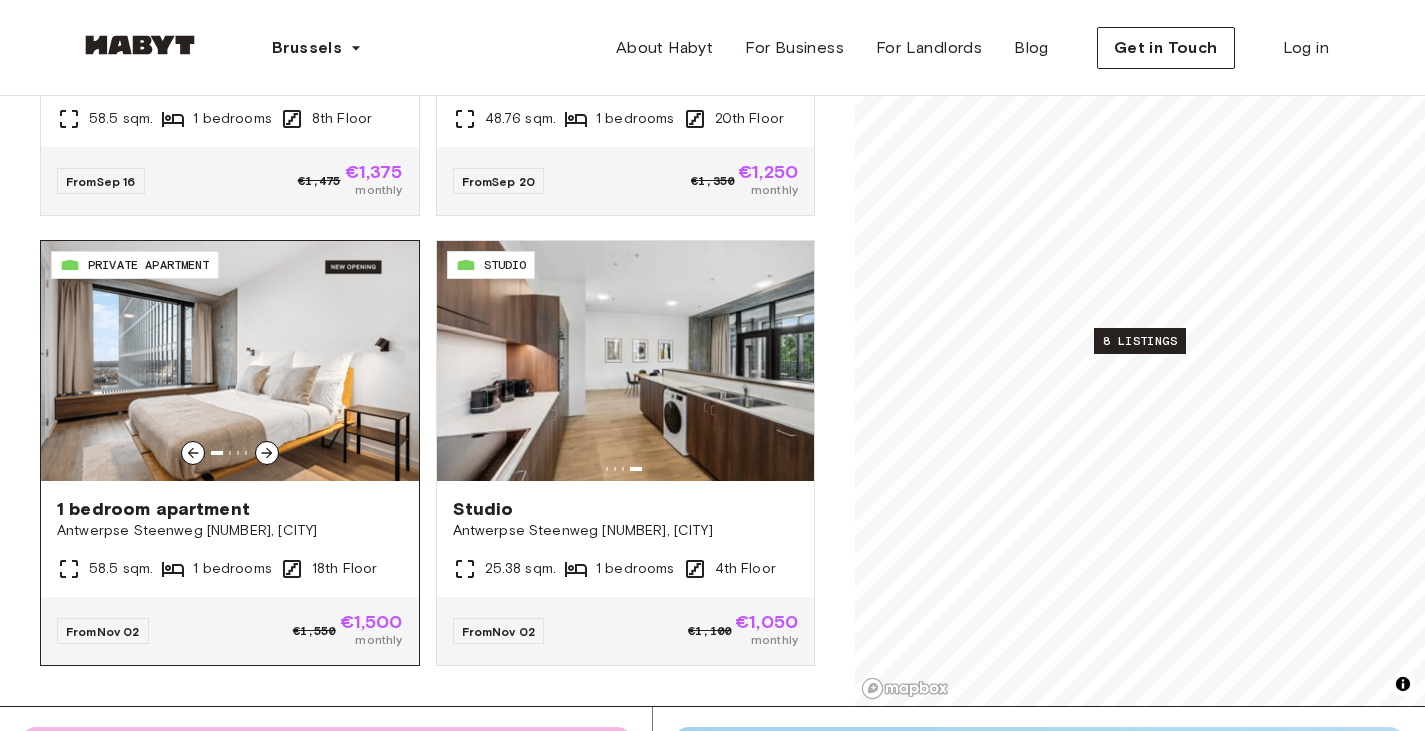 click 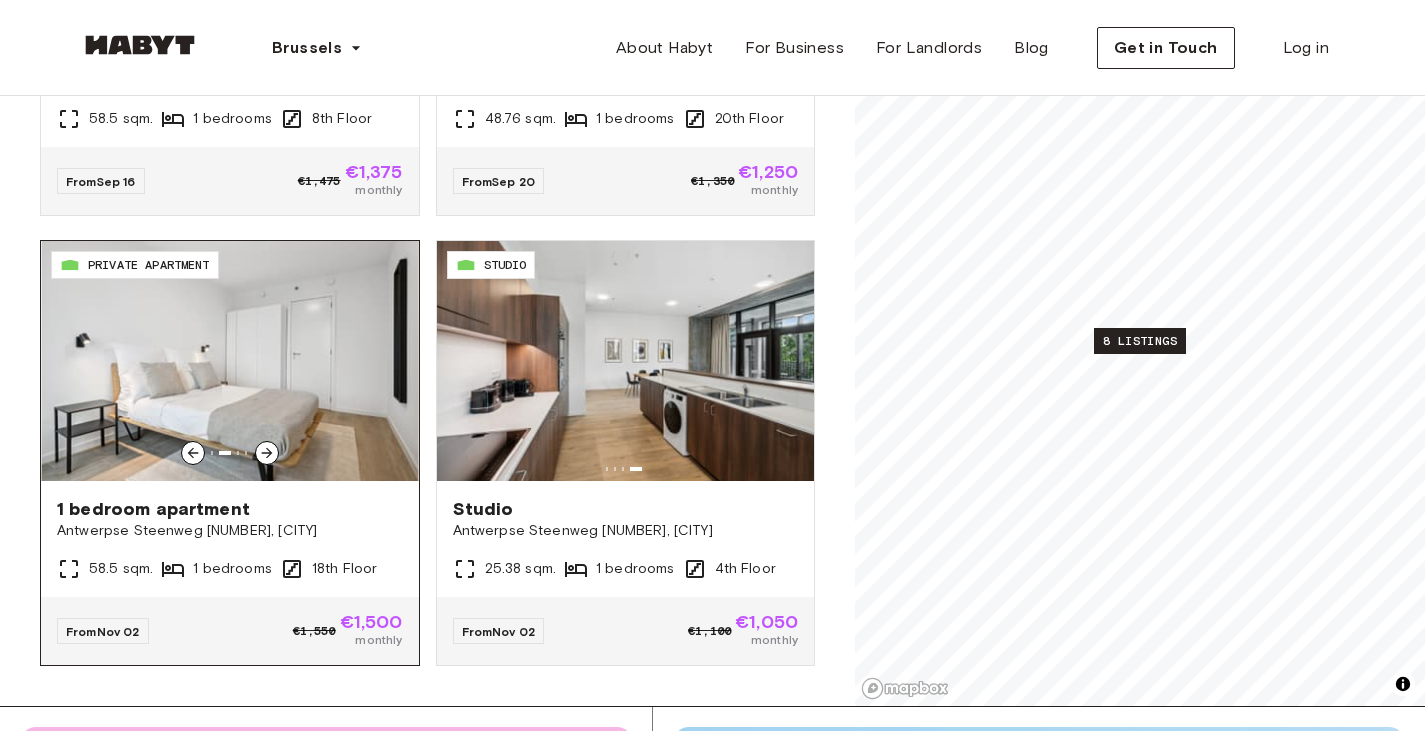 click 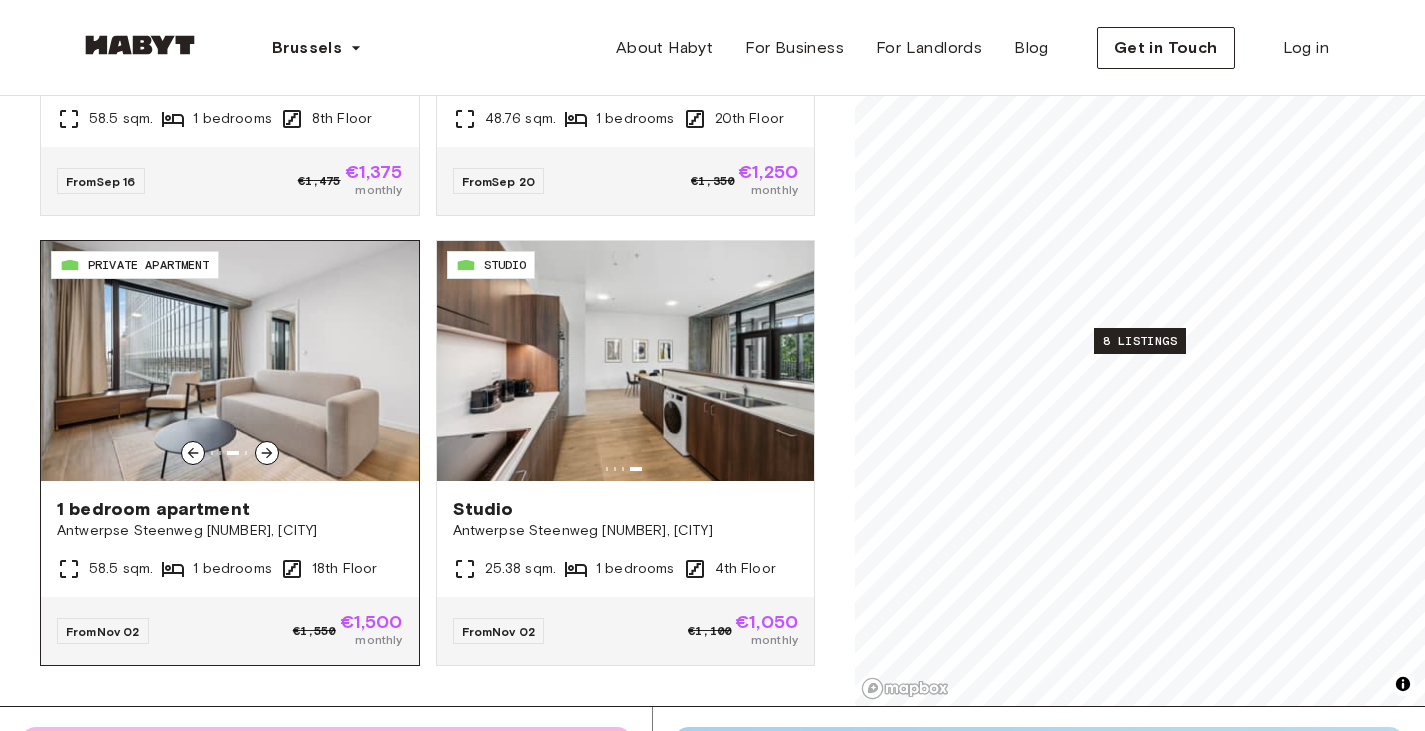 click 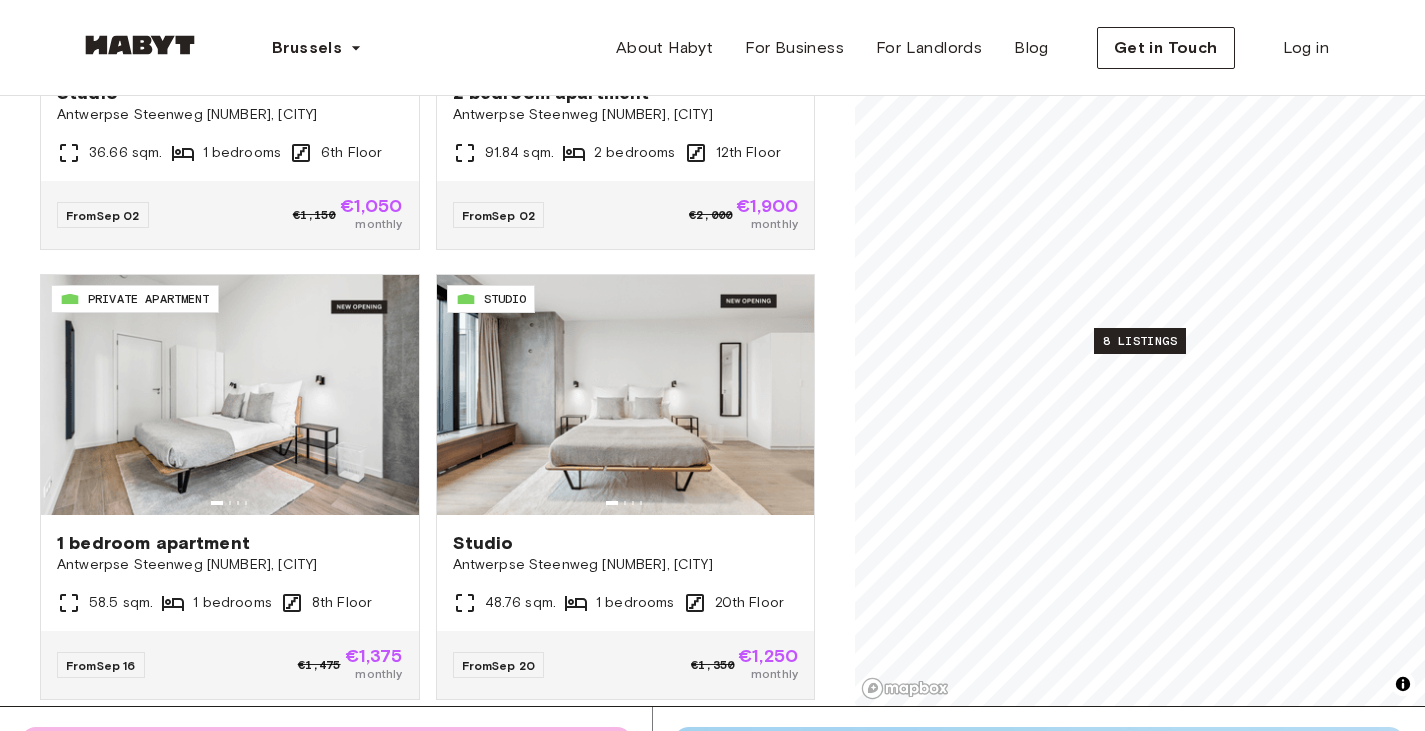 scroll, scrollTop: 600, scrollLeft: 0, axis: vertical 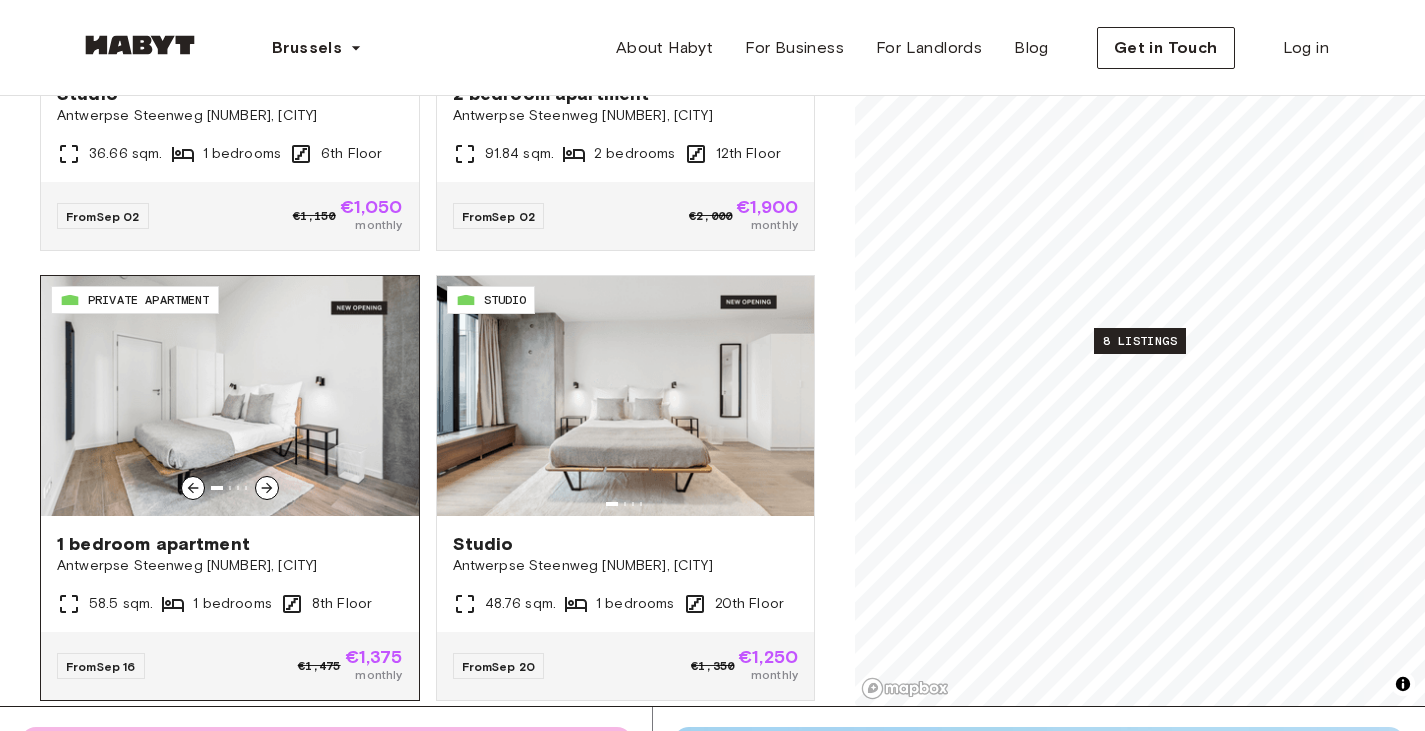 click 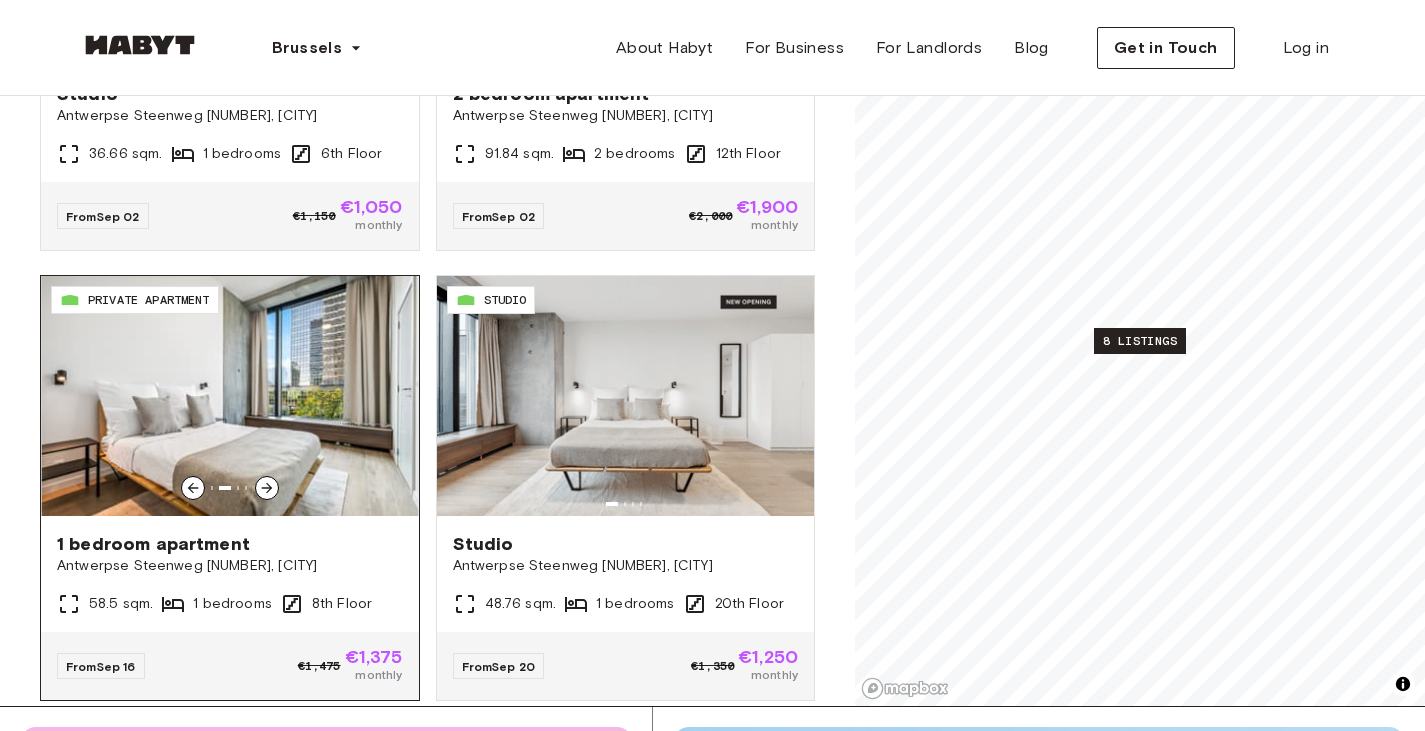 click 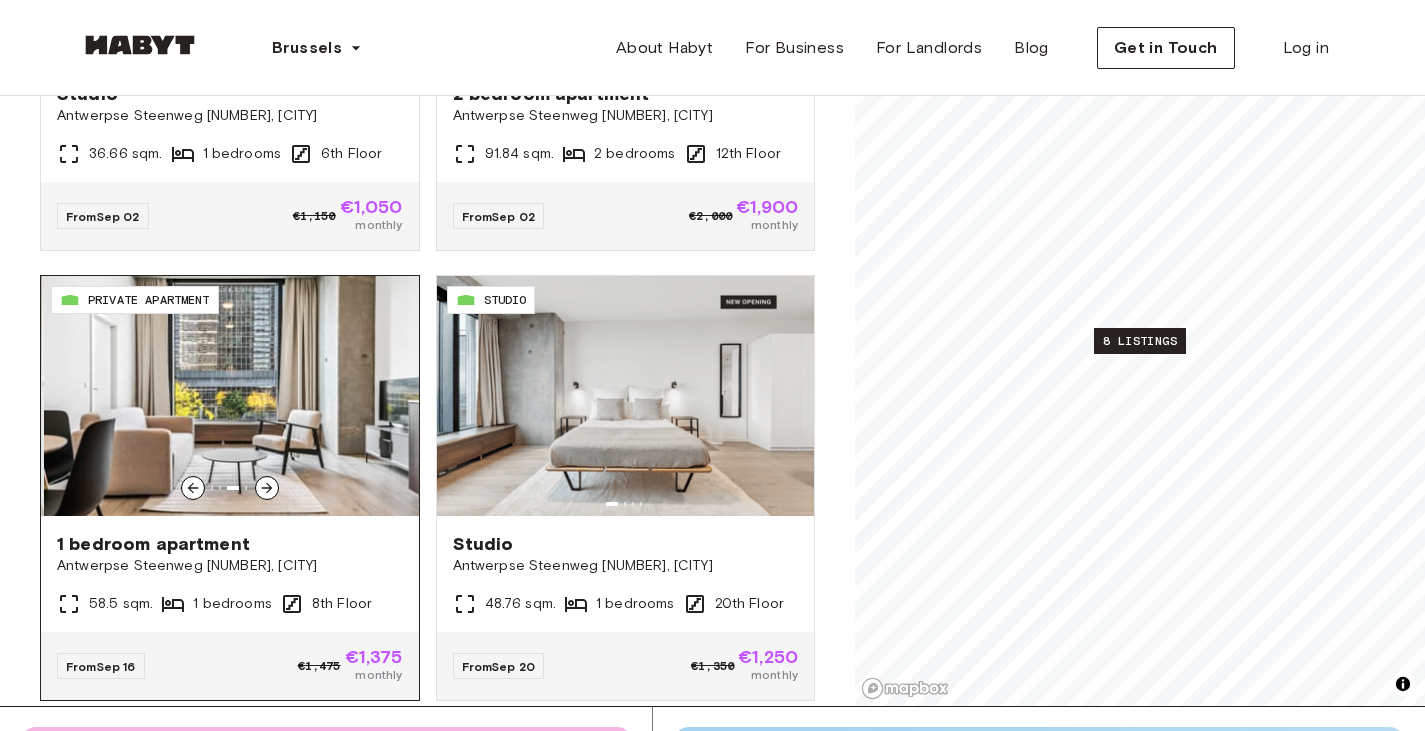 click 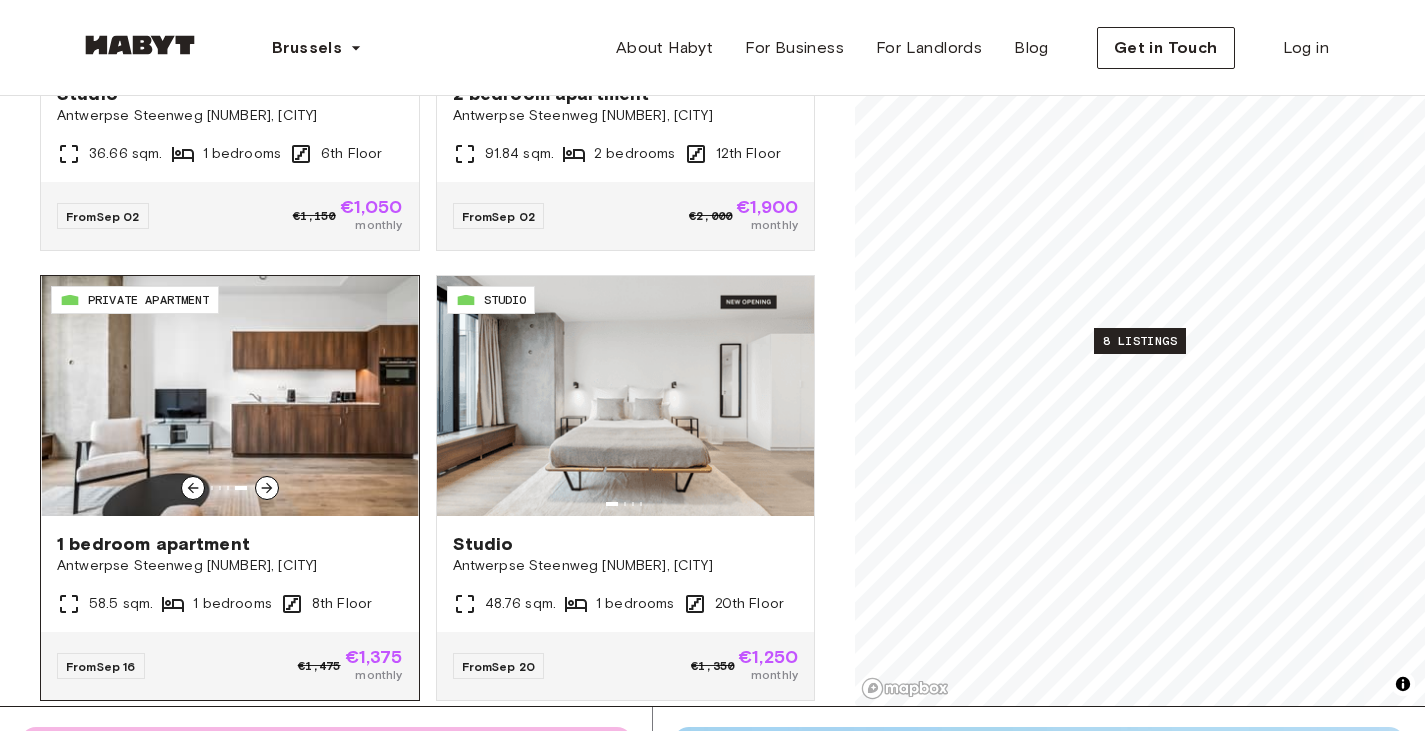 click 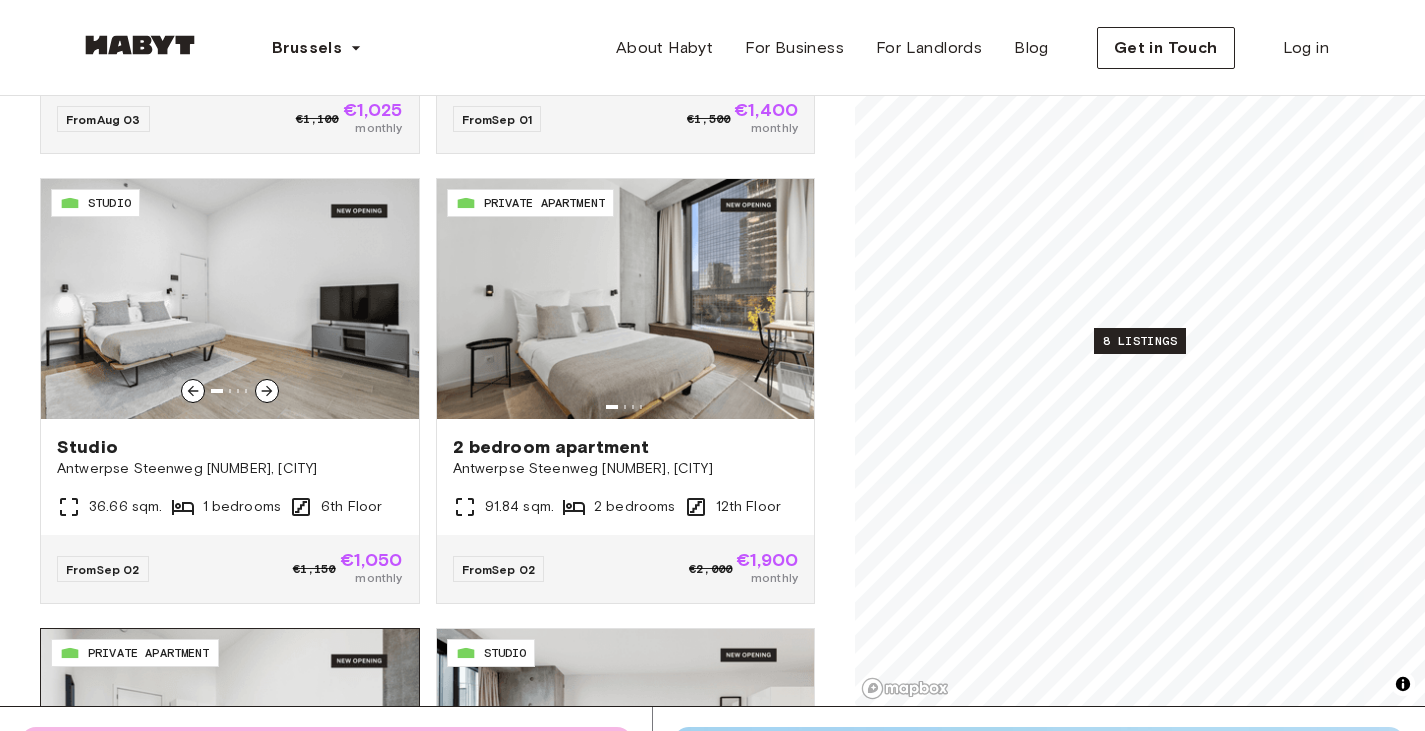scroll, scrollTop: 200, scrollLeft: 0, axis: vertical 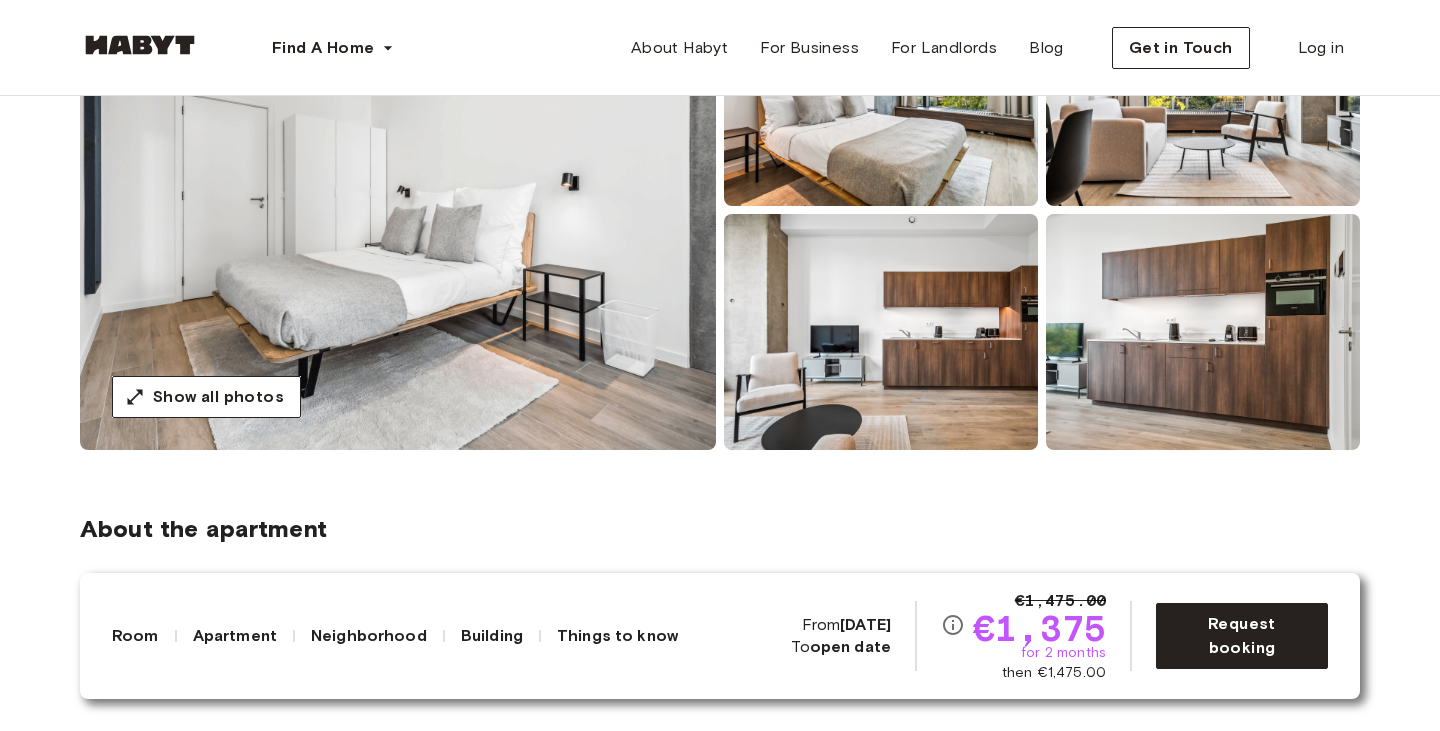 click at bounding box center [881, 332] 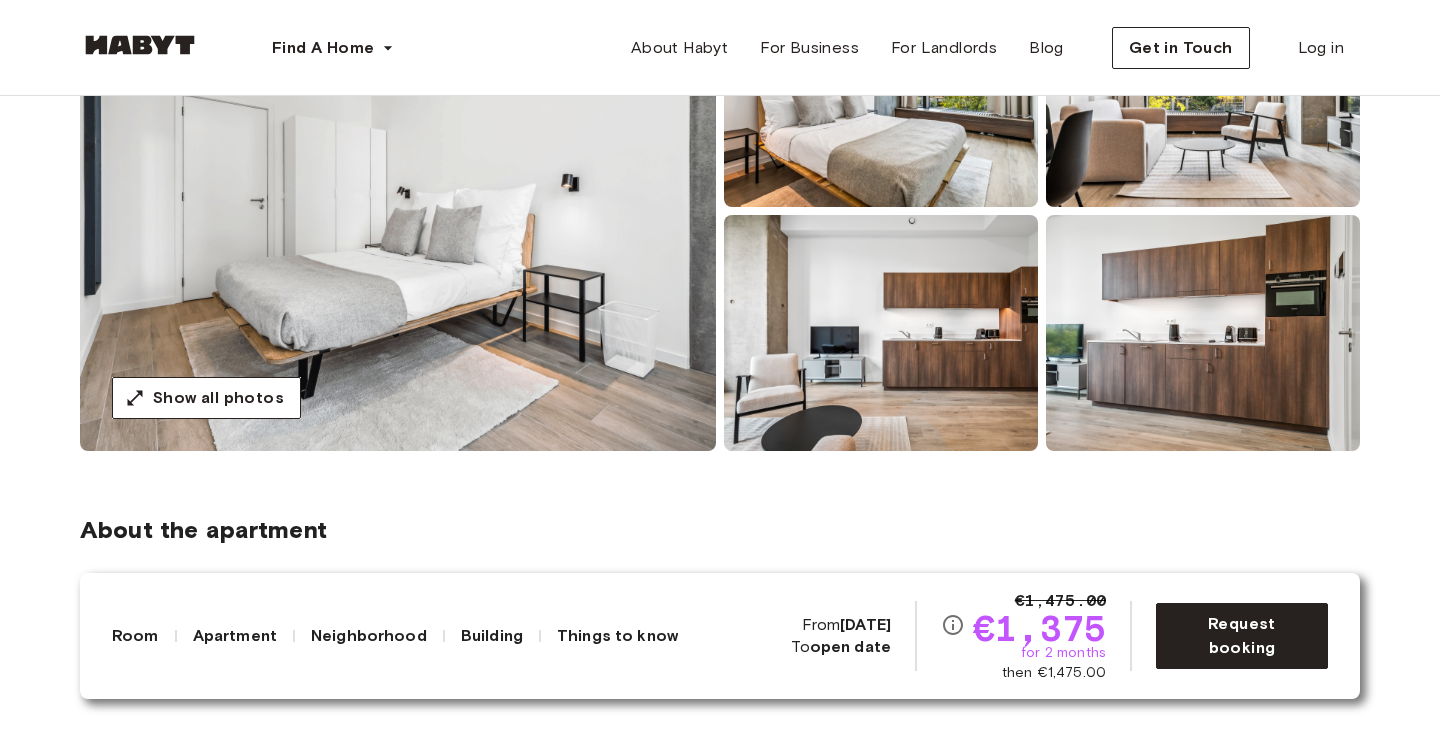 scroll, scrollTop: 0, scrollLeft: 0, axis: both 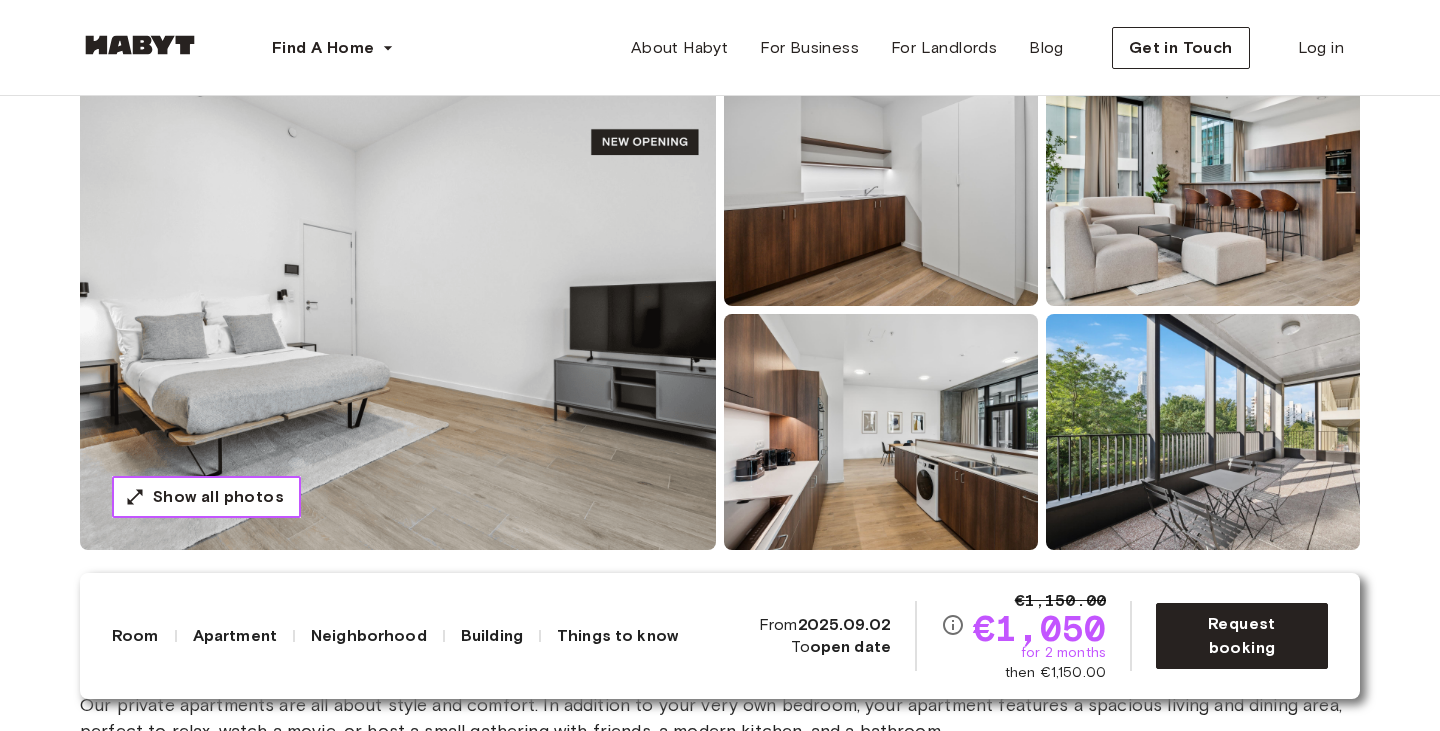 click on "Show all photos" at bounding box center (218, 497) 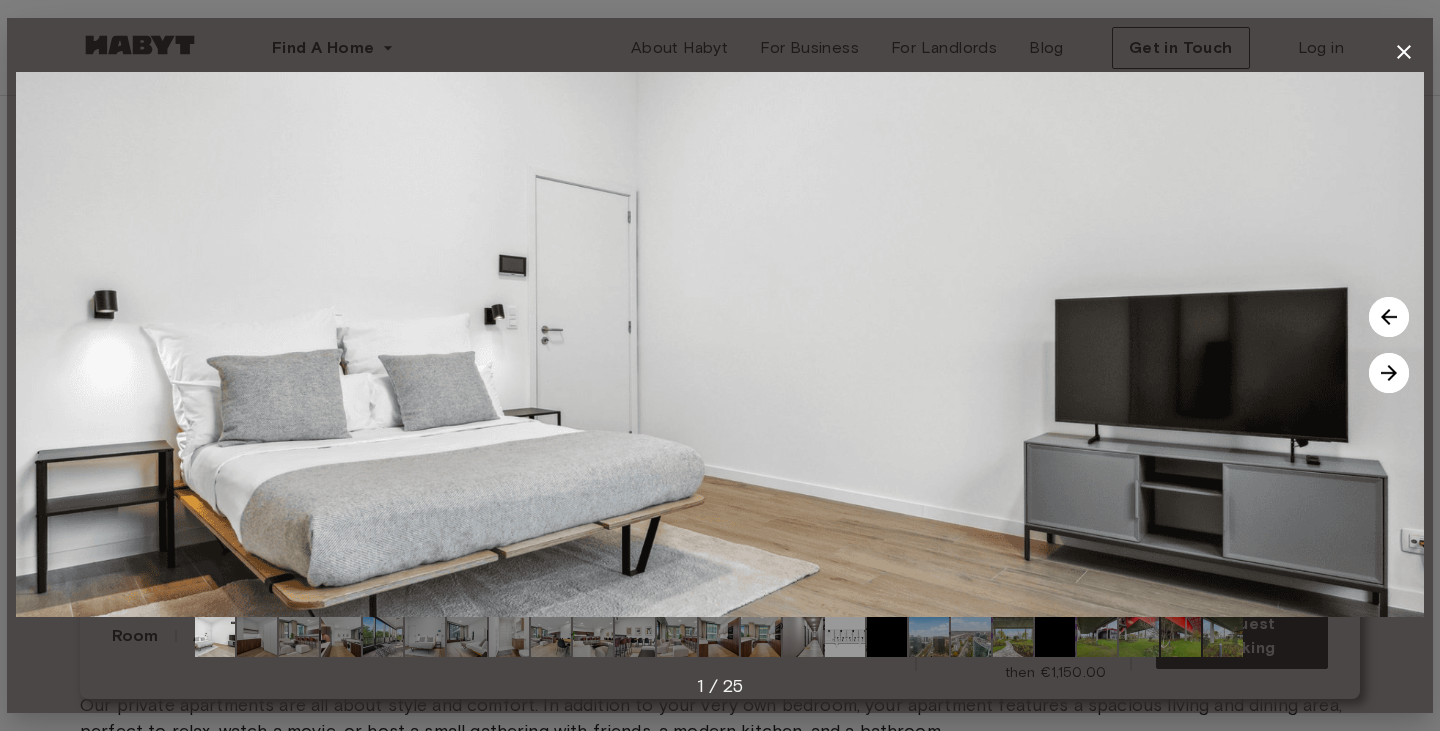 click at bounding box center (257, 637) 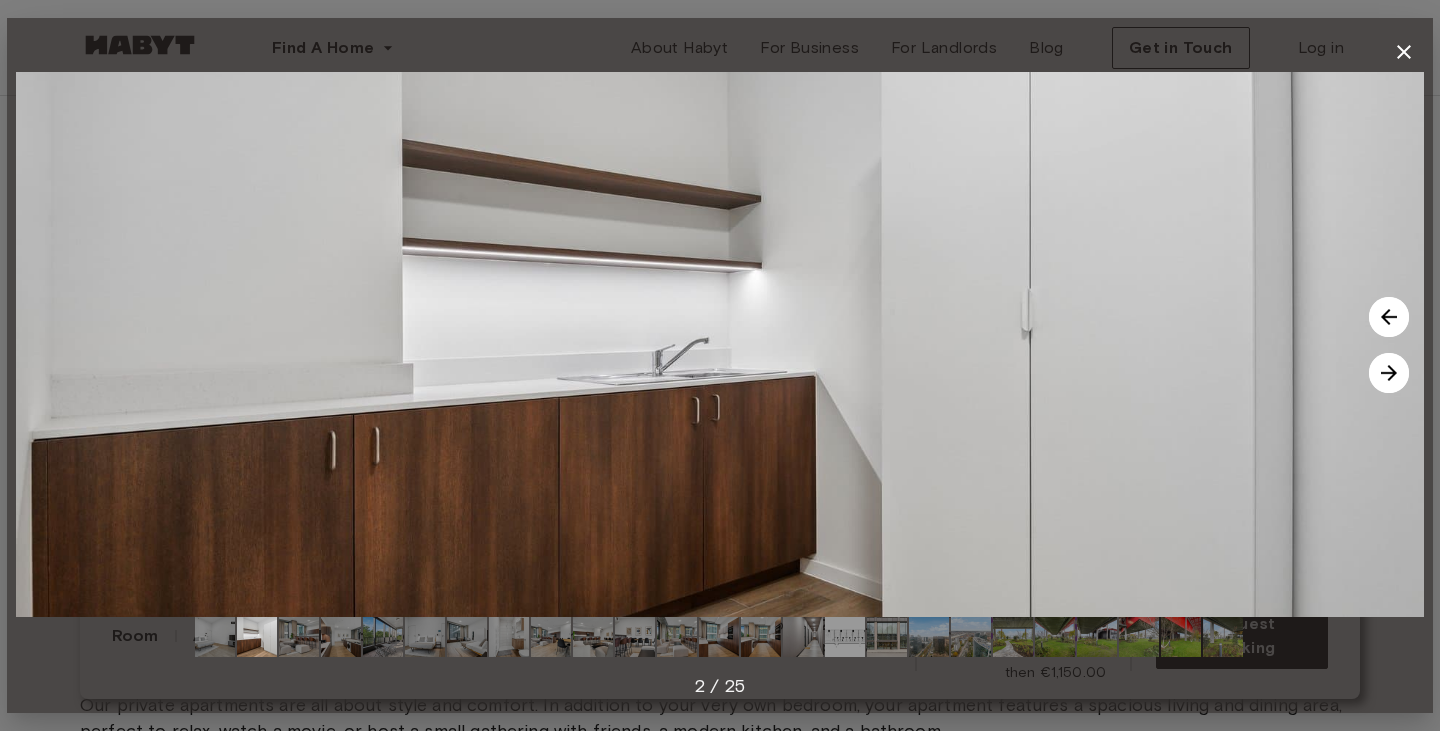 click at bounding box center (299, 637) 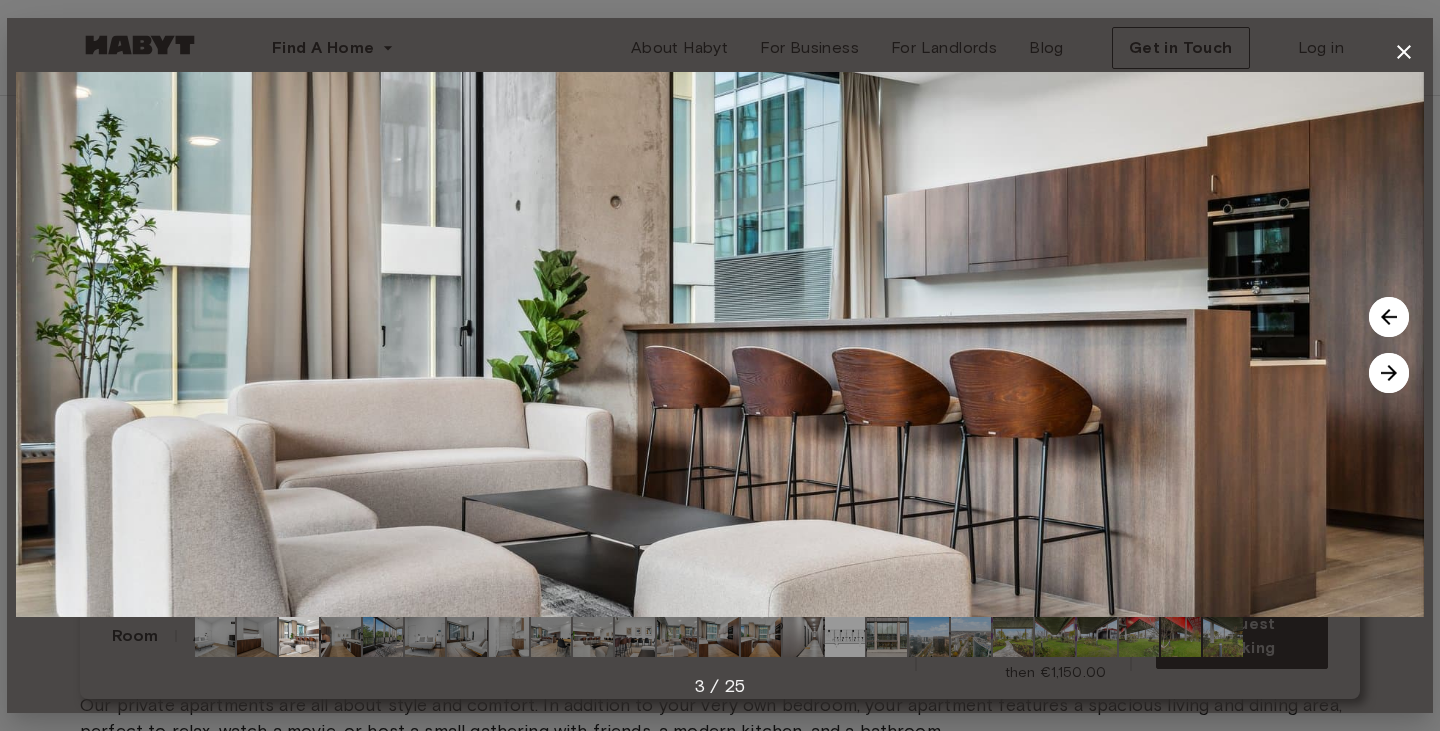 click at bounding box center [257, 637] 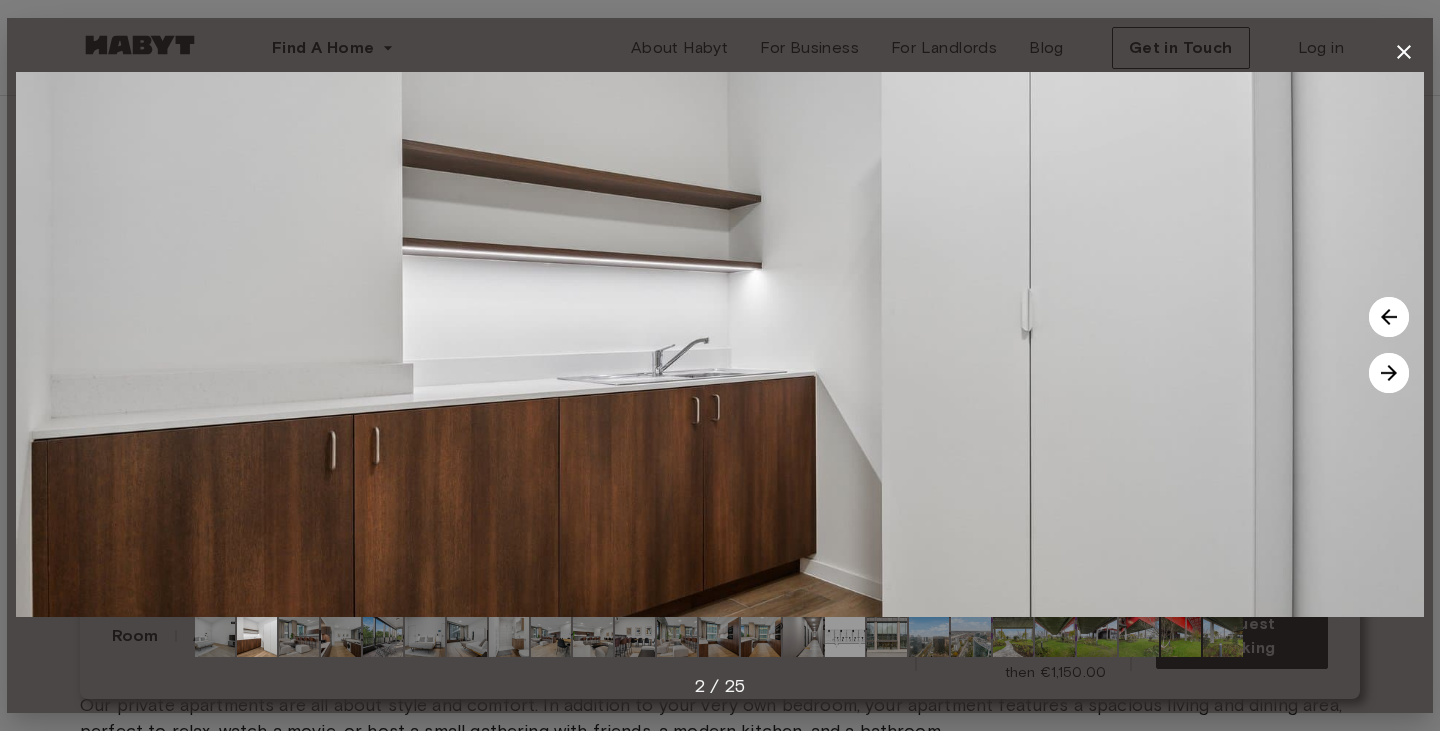 click at bounding box center [299, 637] 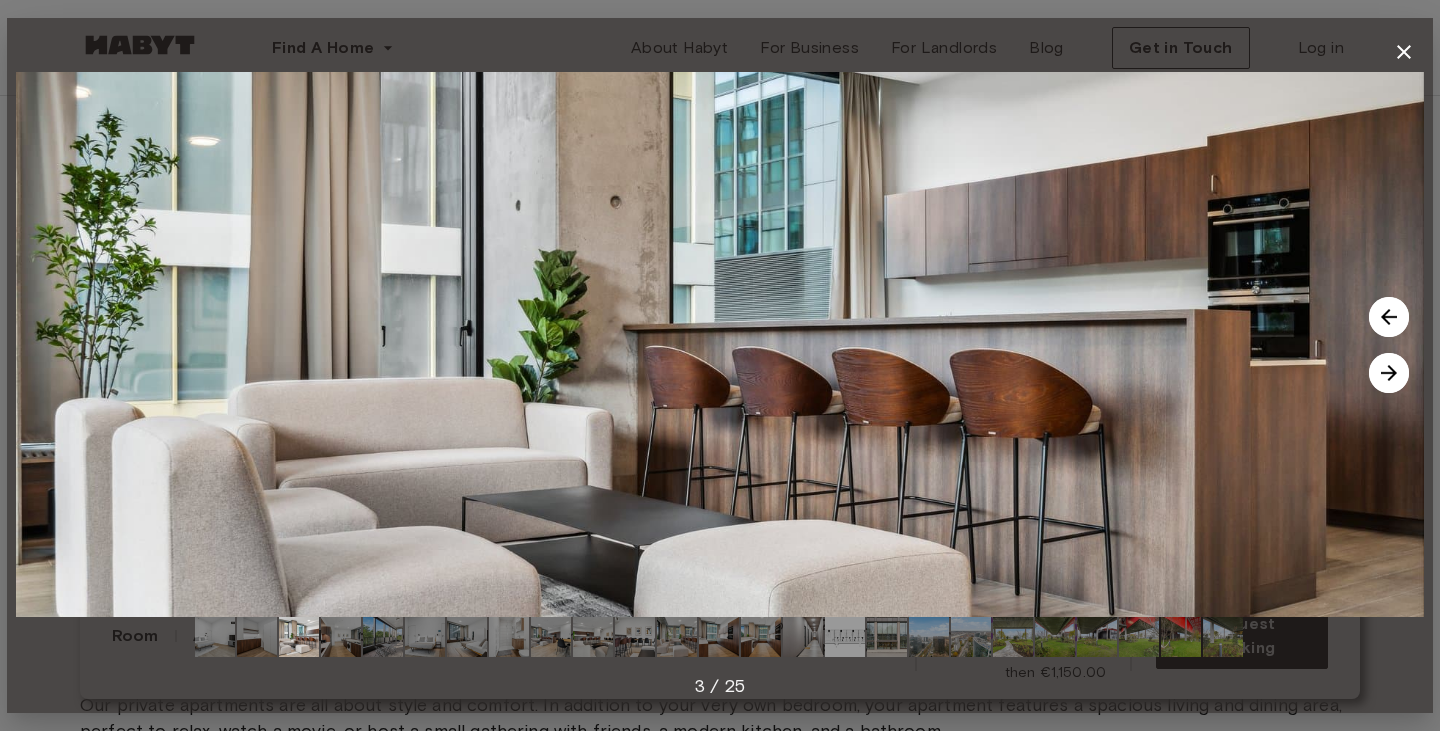 click at bounding box center (383, 637) 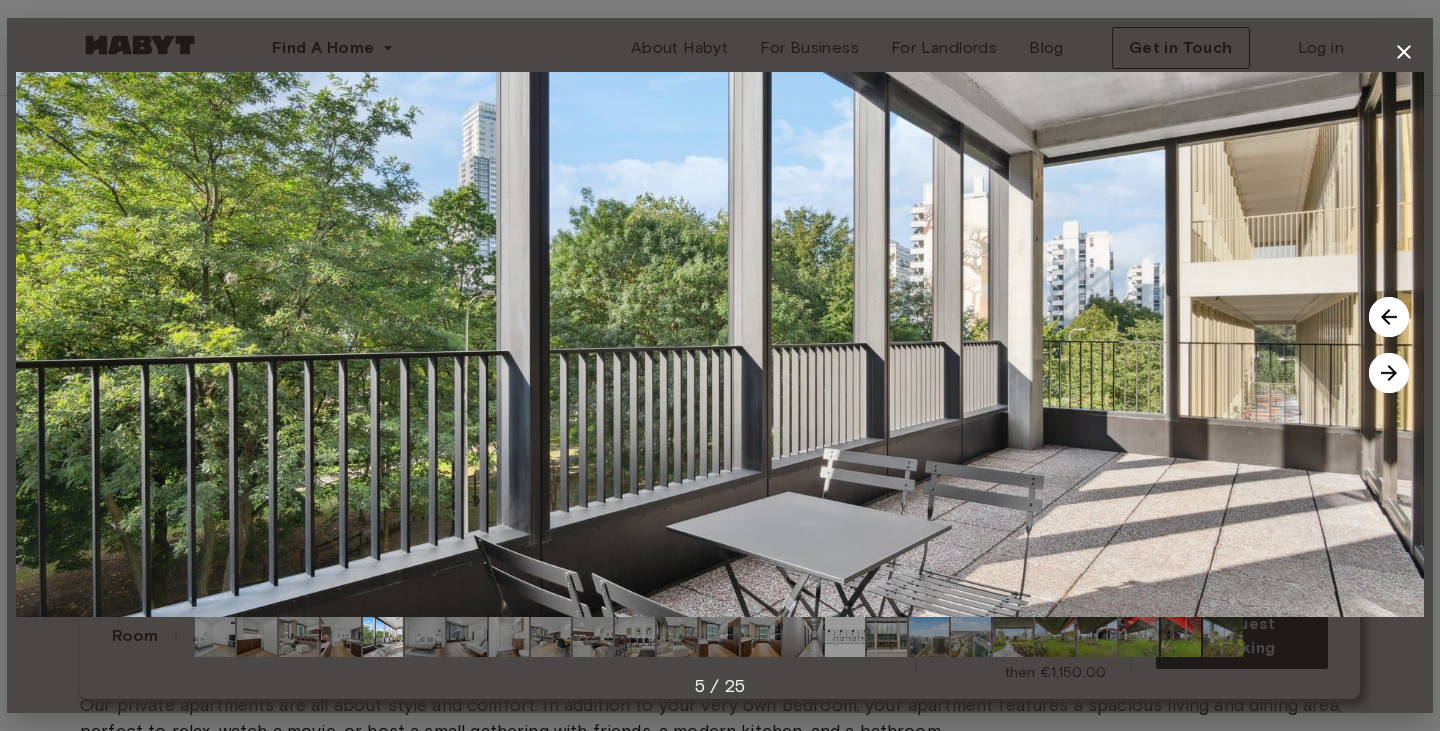 click at bounding box center (341, 637) 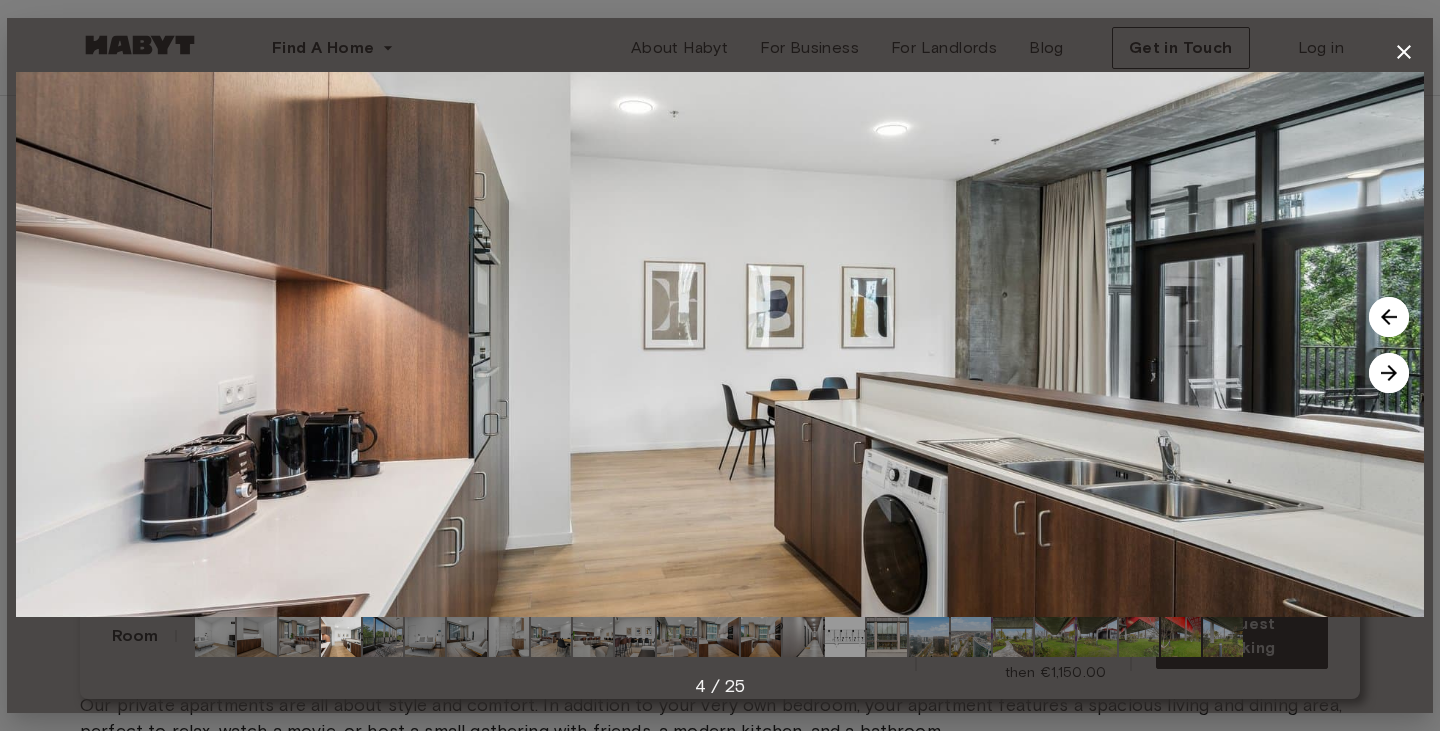 click at bounding box center (383, 637) 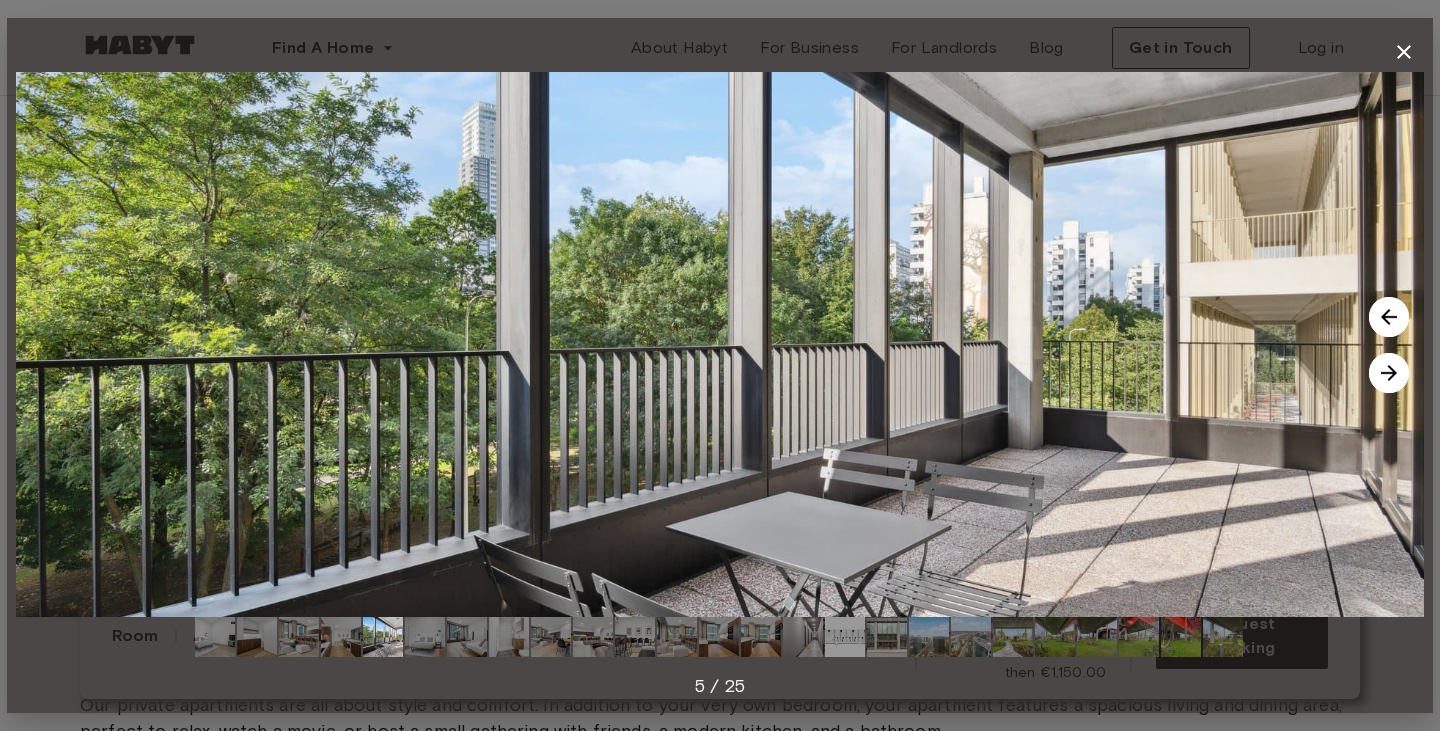 click at bounding box center (425, 637) 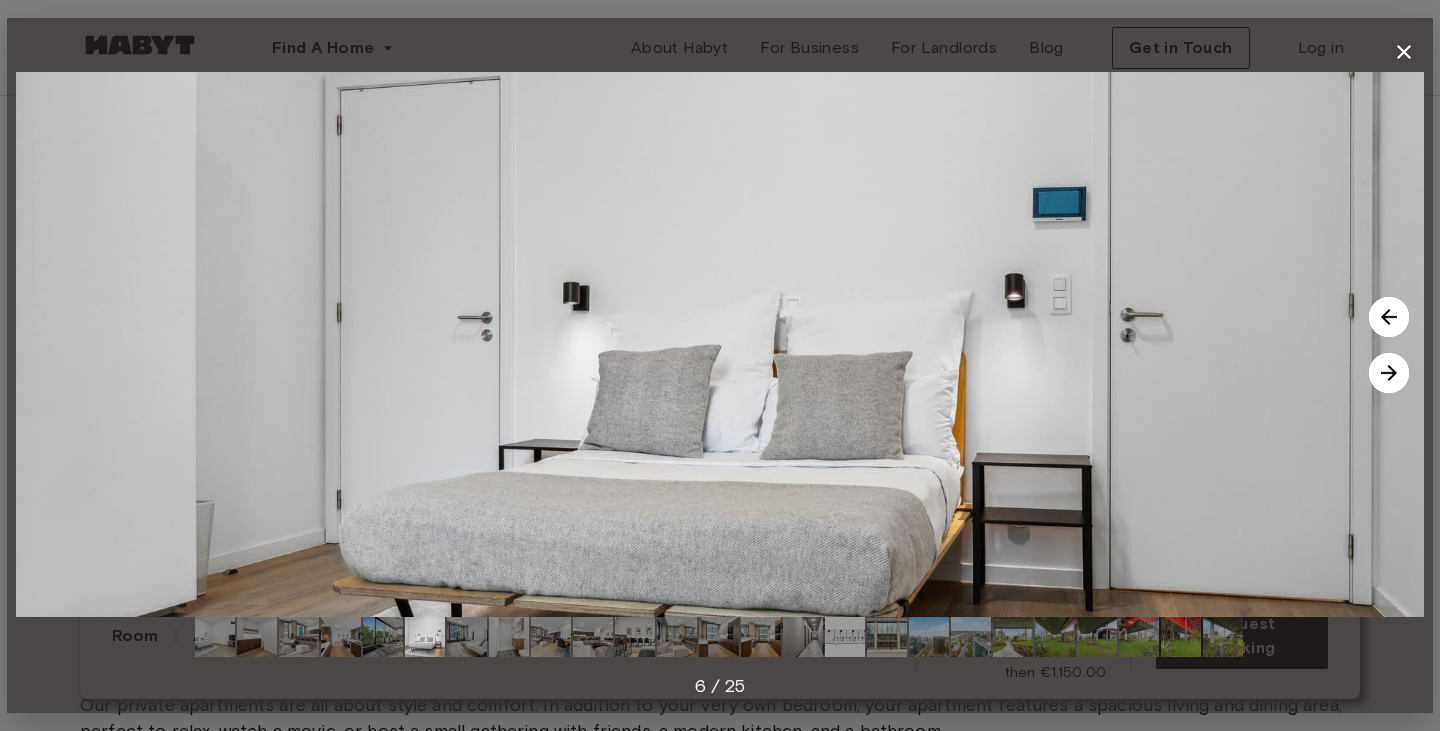 click at bounding box center (467, 637) 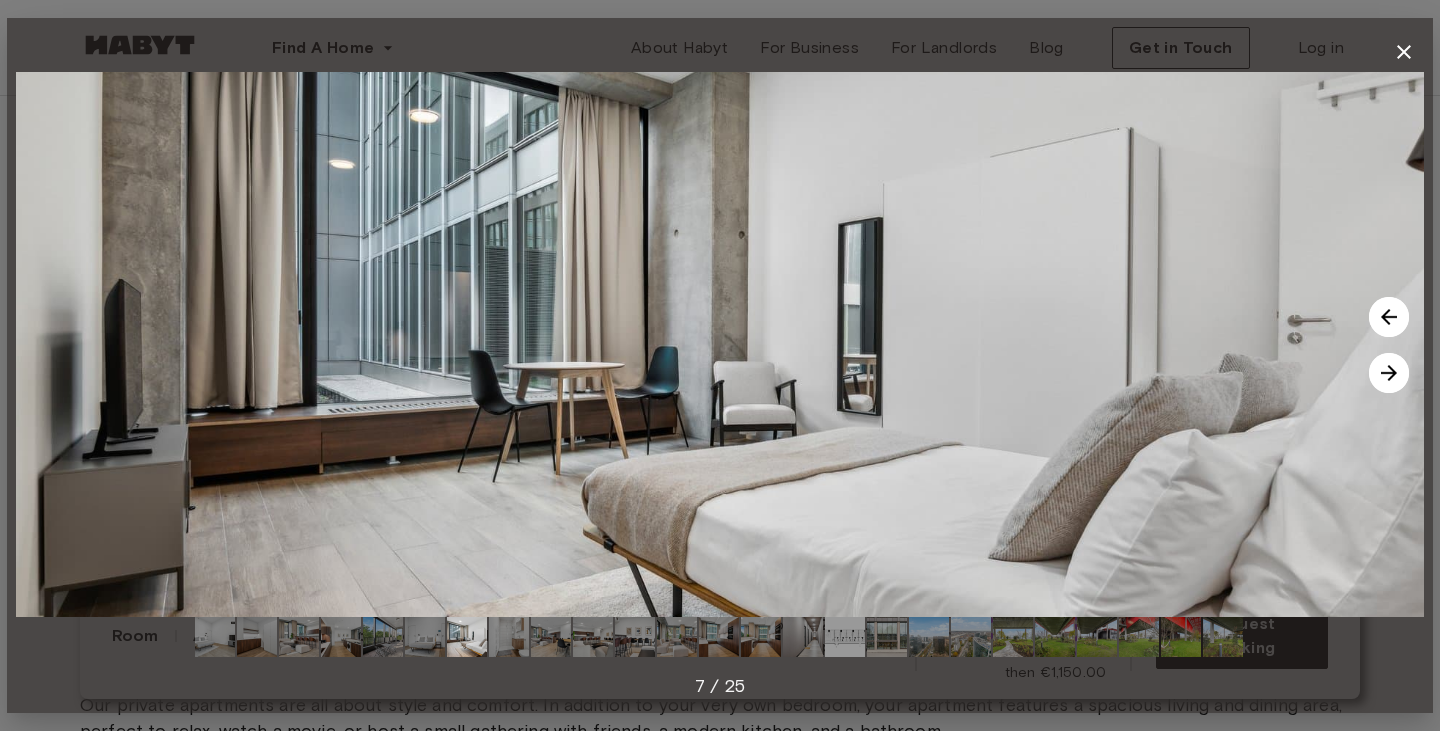 click at bounding box center (720, 637) 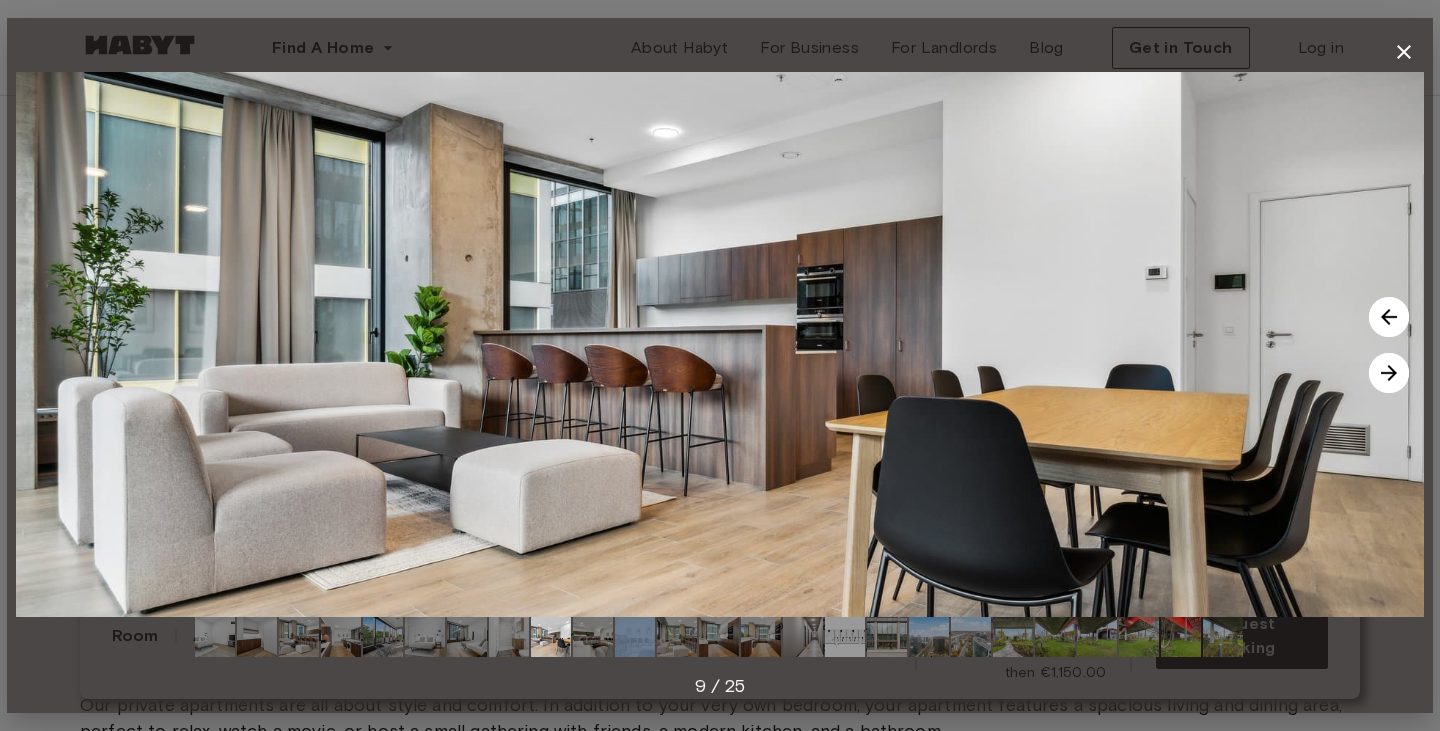 click at bounding box center [720, 637] 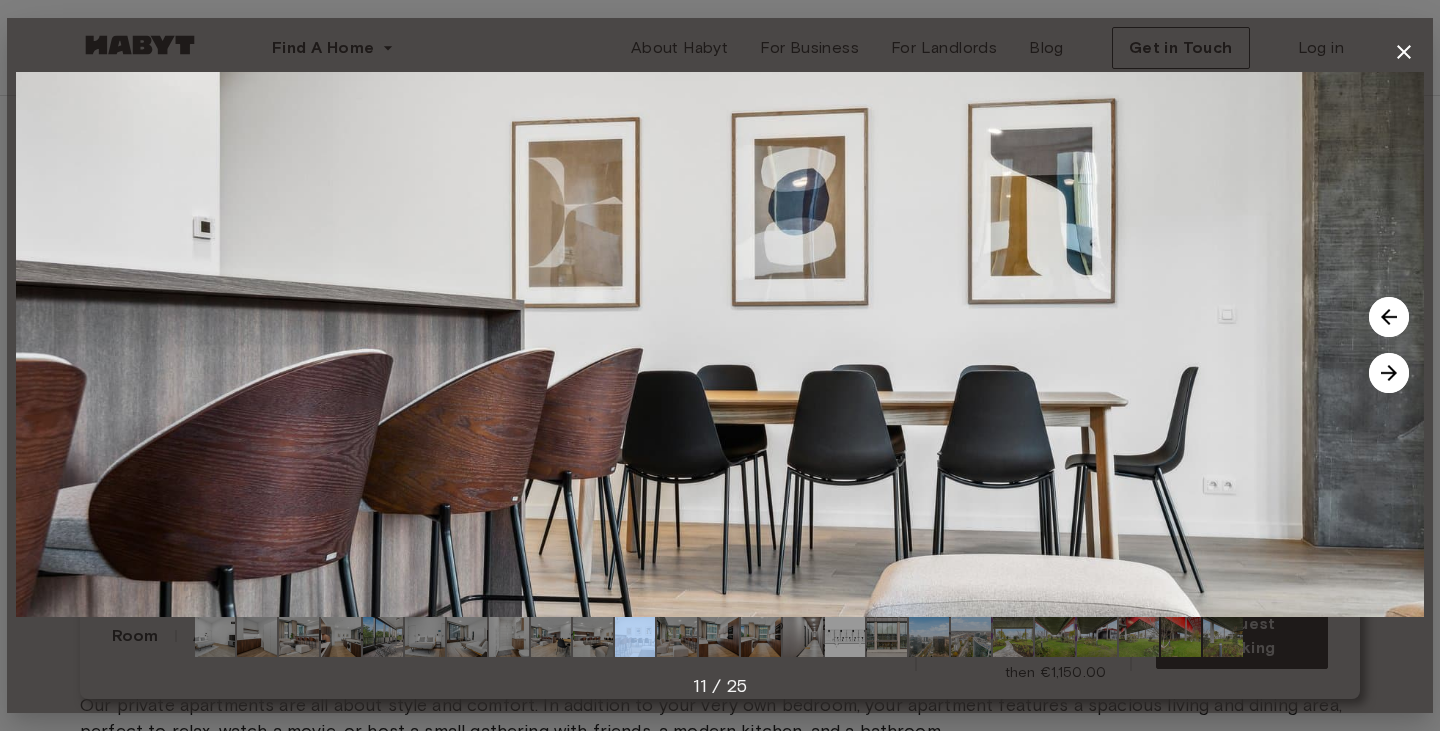 click at bounding box center [593, 637] 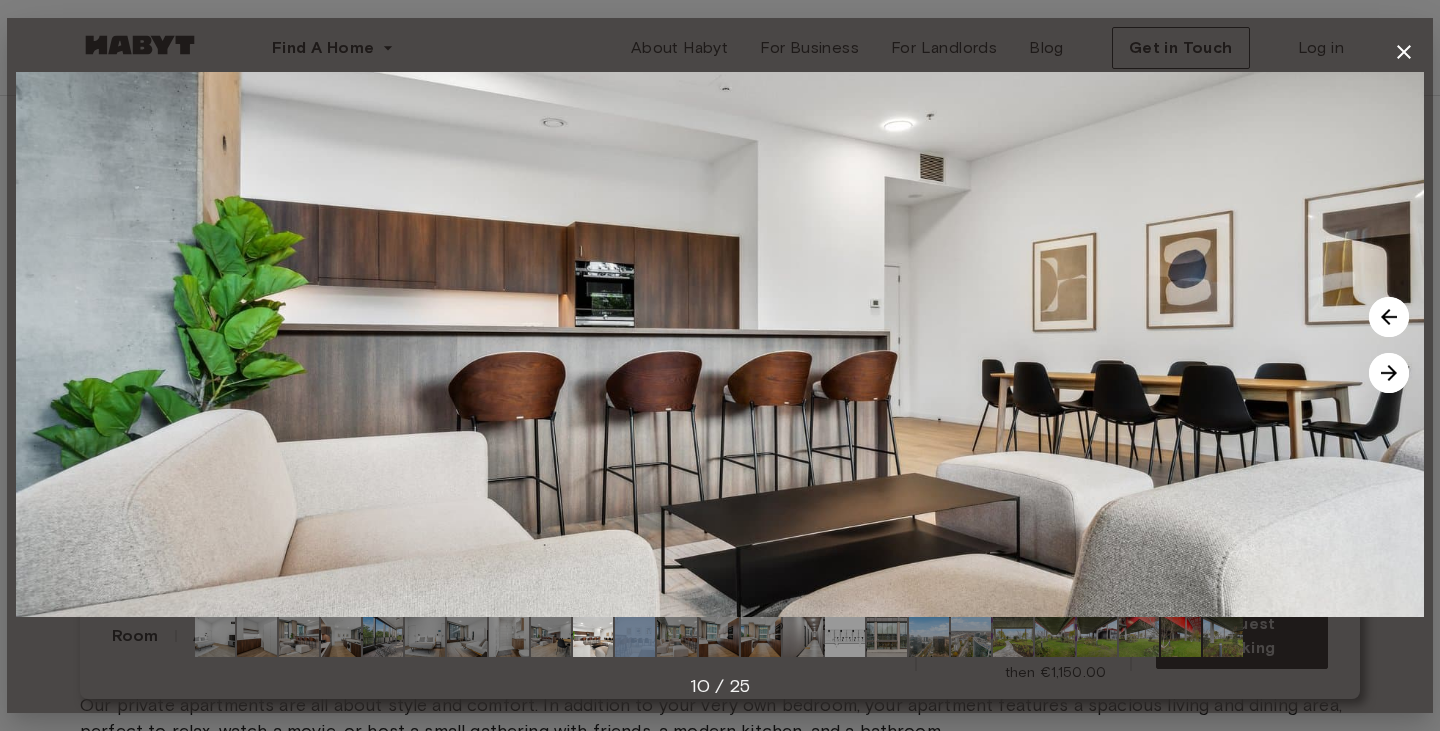 click at bounding box center [677, 637] 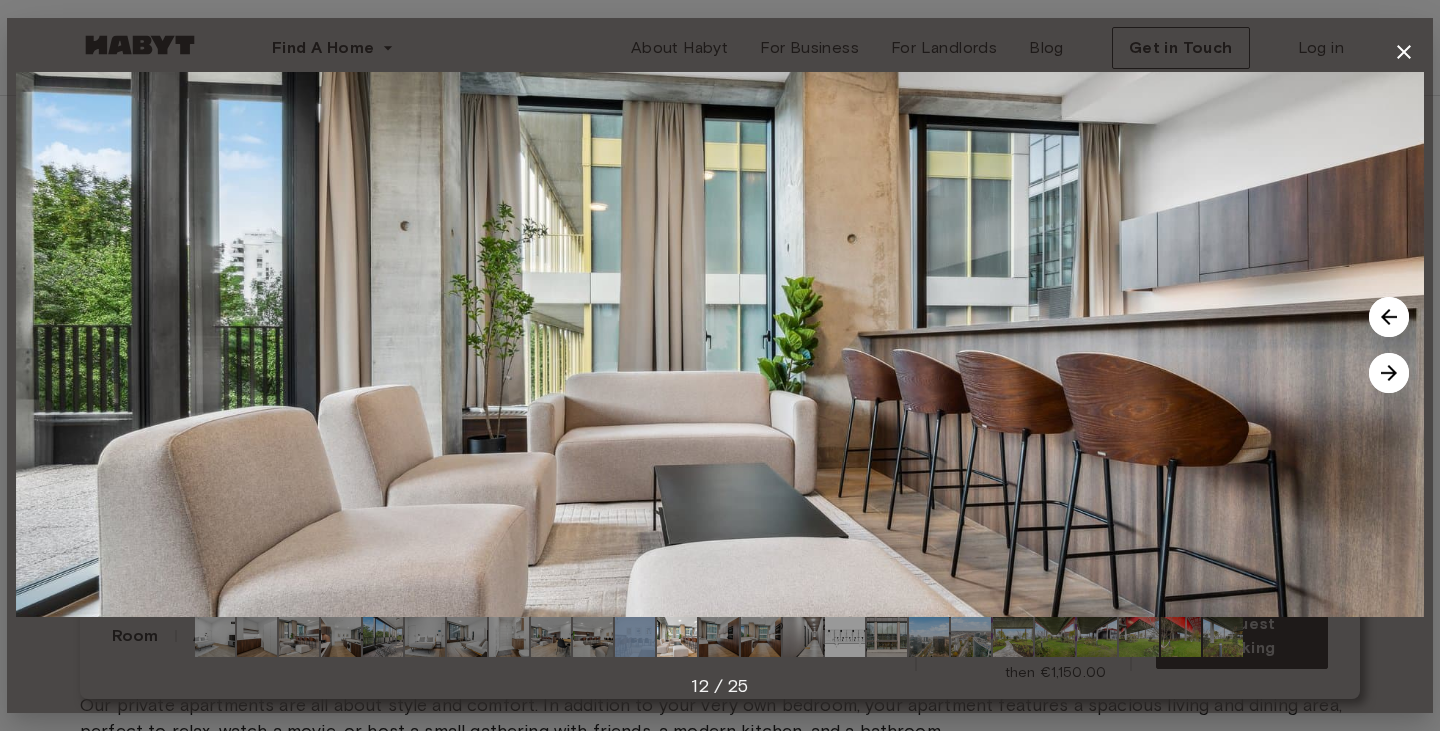 click at bounding box center [719, 637] 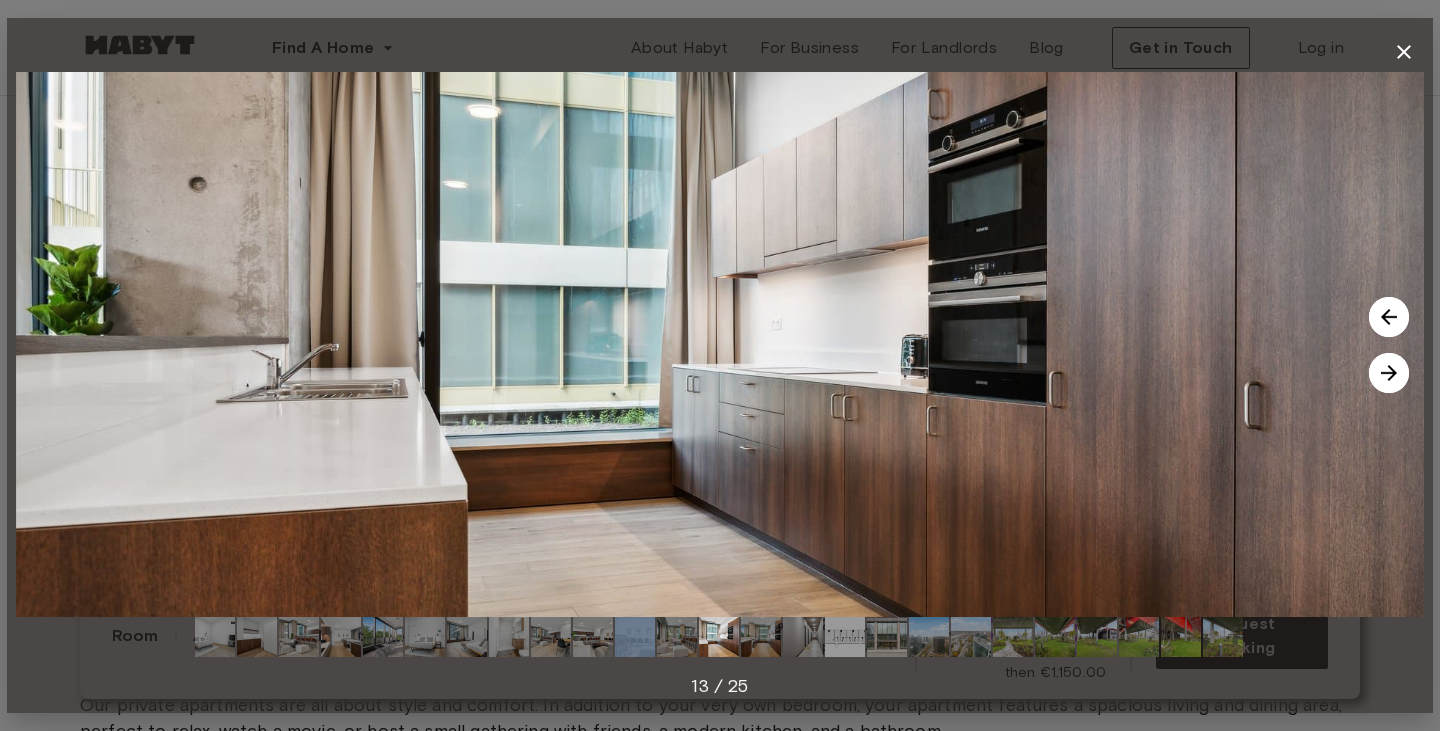 click at bounding box center (761, 637) 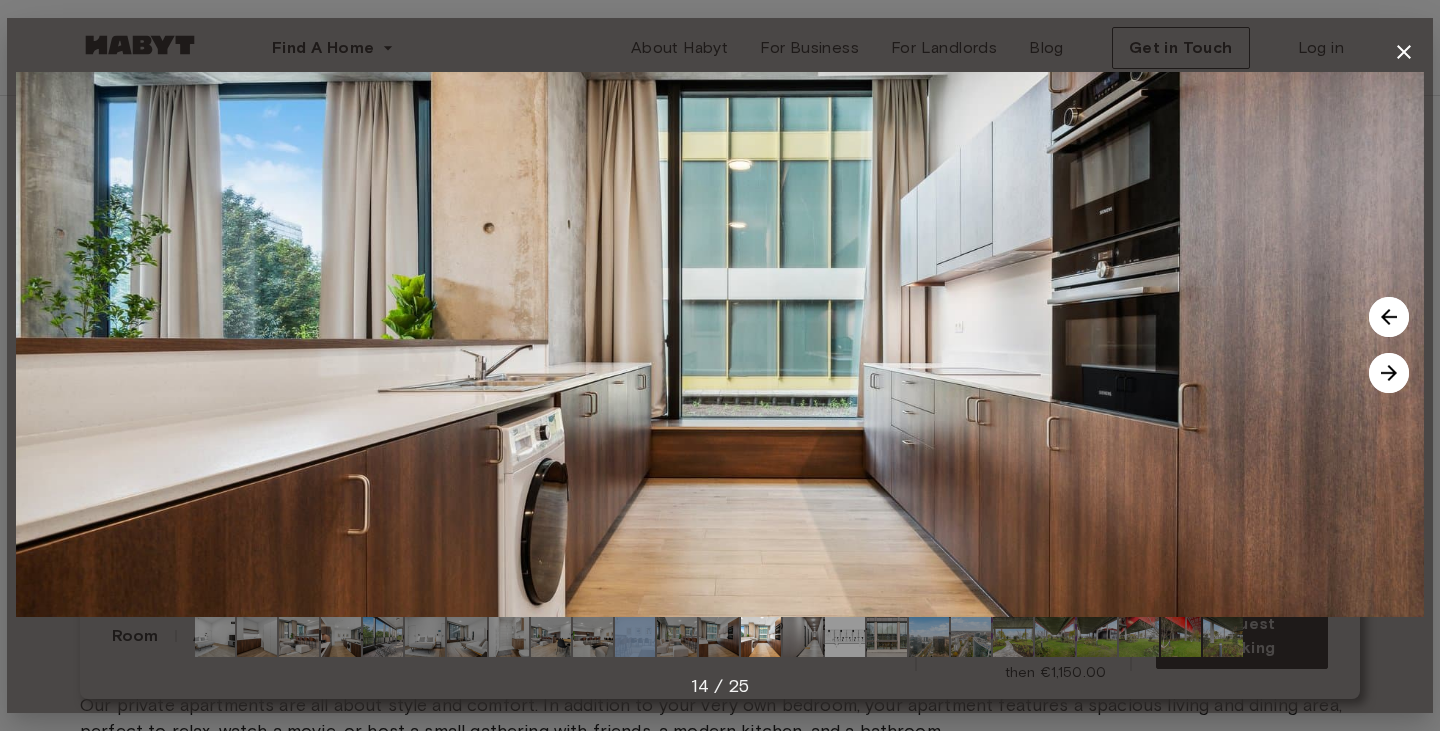 click at bounding box center (677, 637) 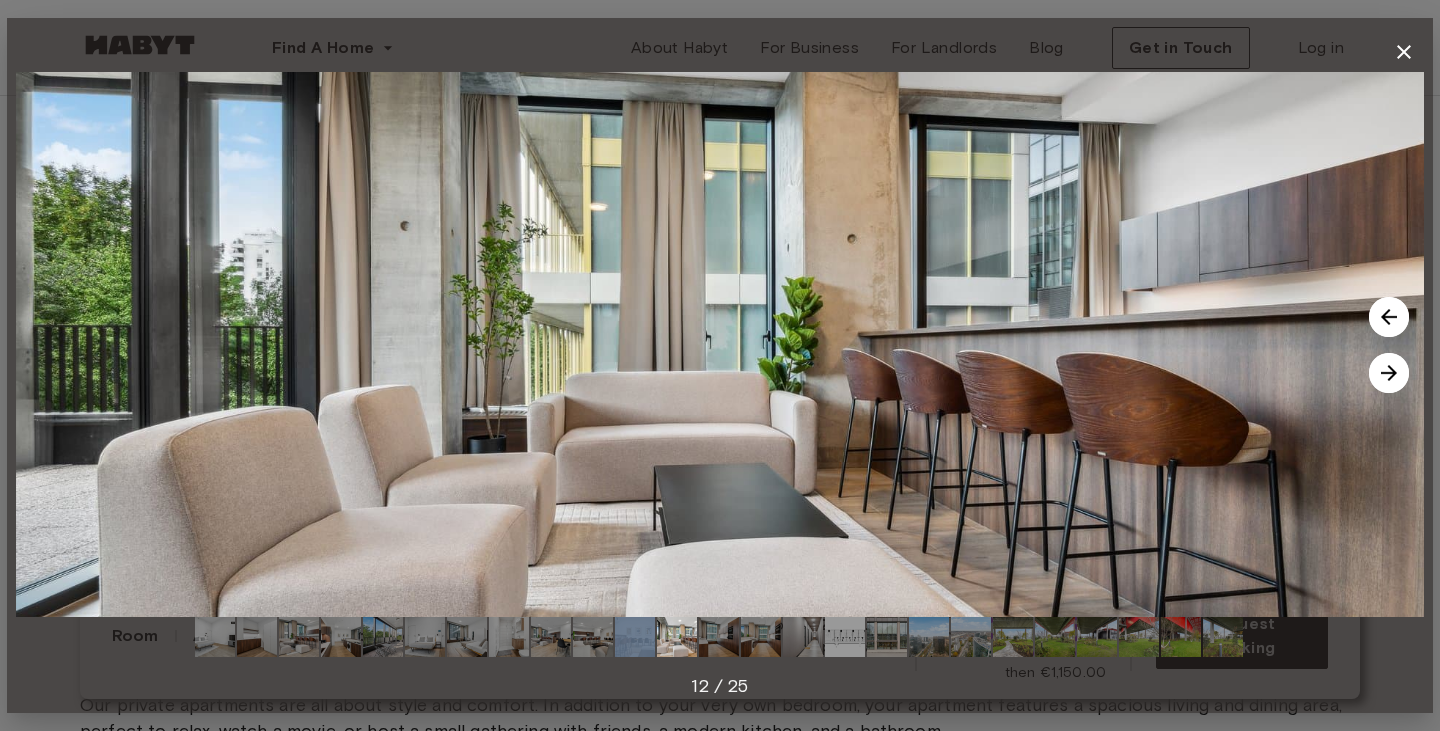 click at bounding box center (635, 637) 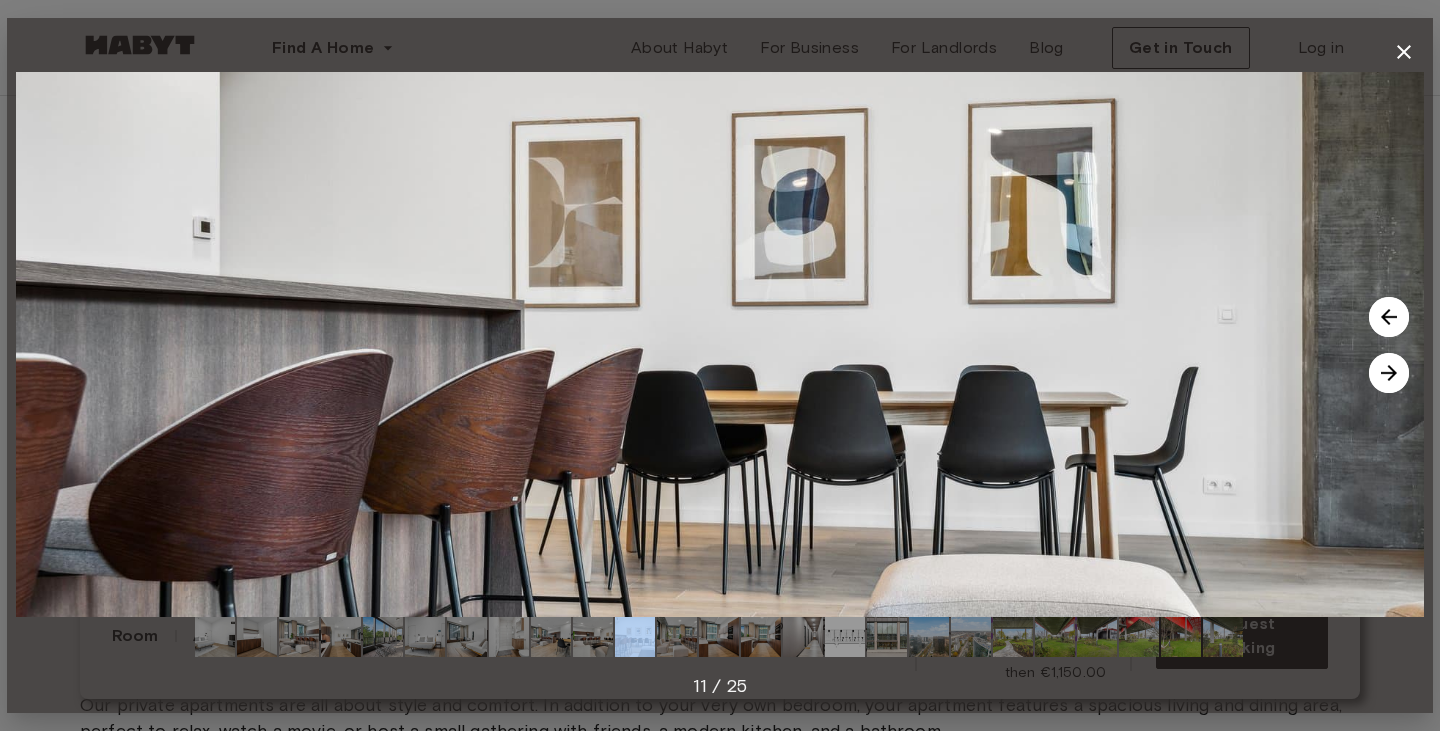 click at bounding box center [551, 637] 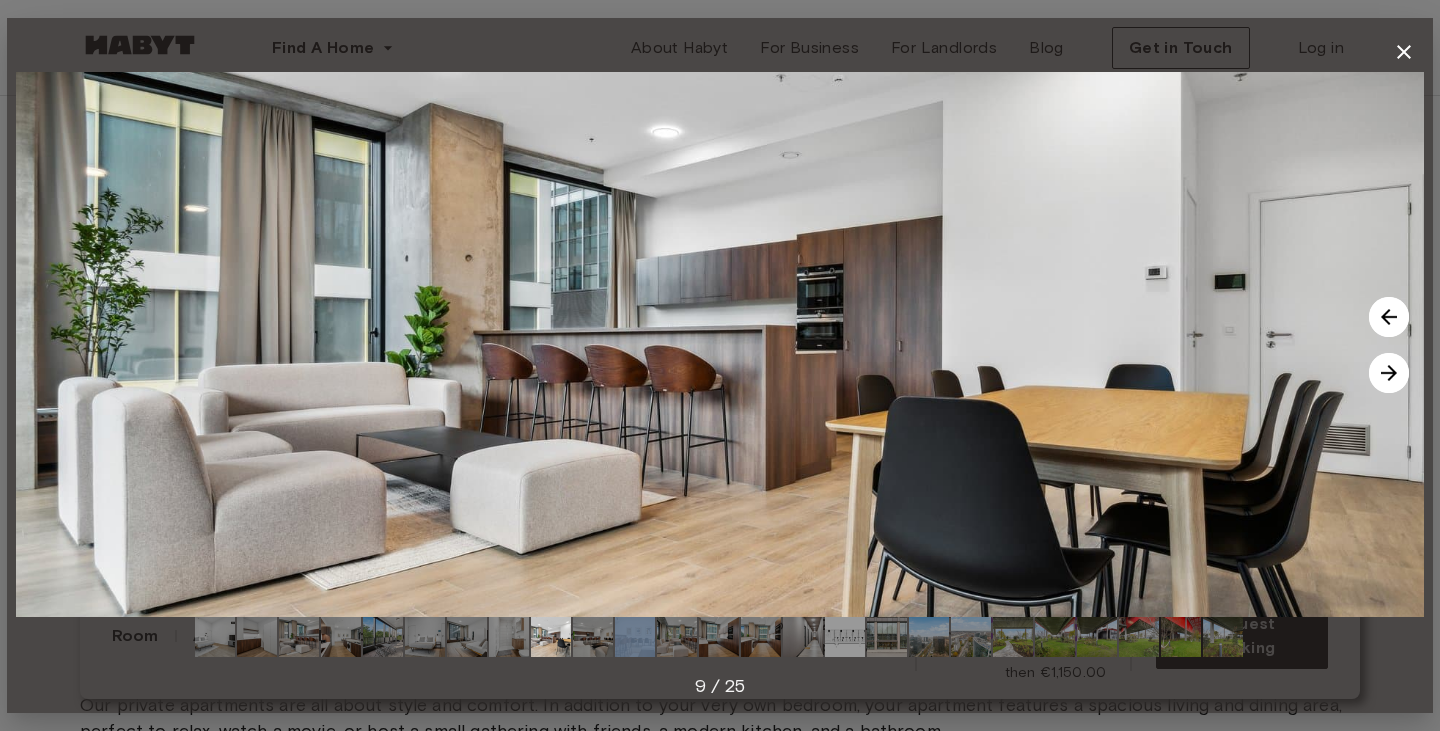 click at bounding box center (509, 637) 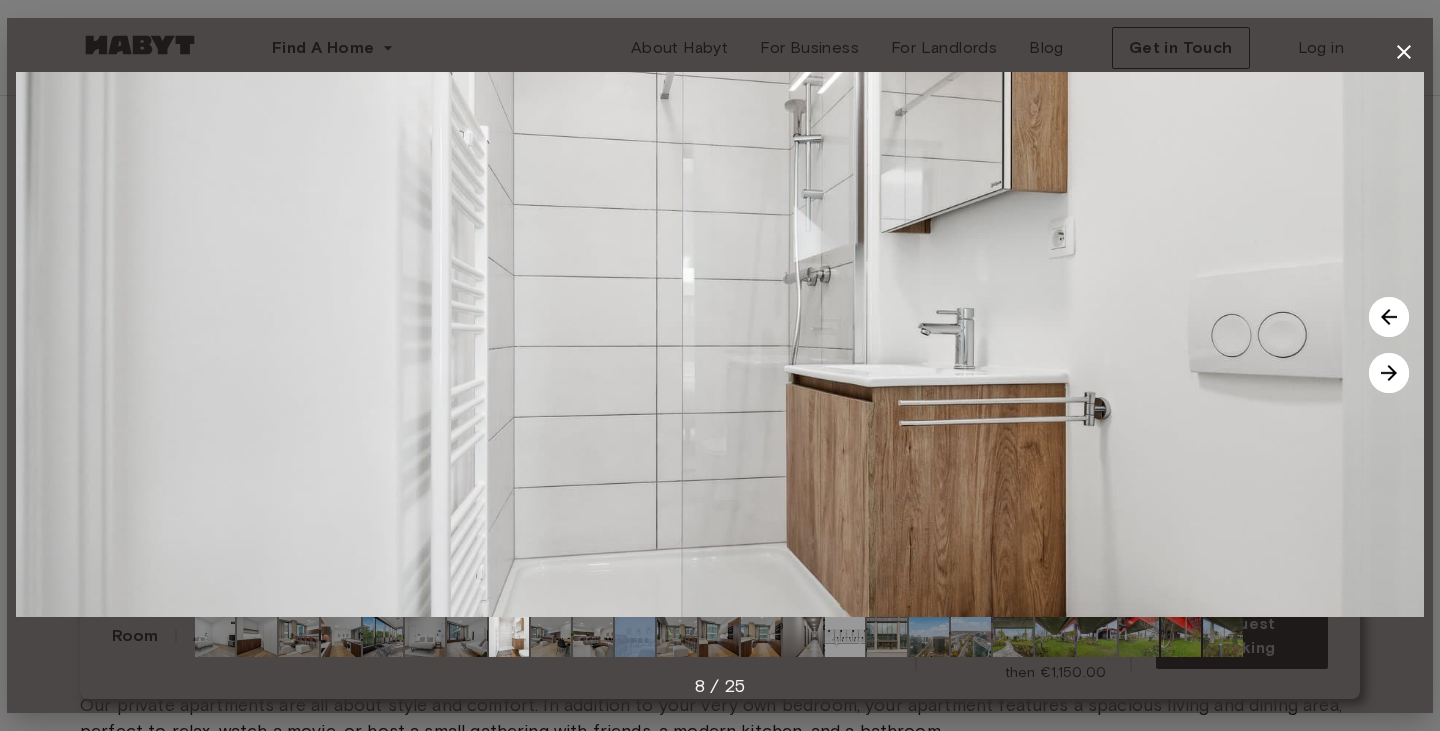 click at bounding box center [467, 637] 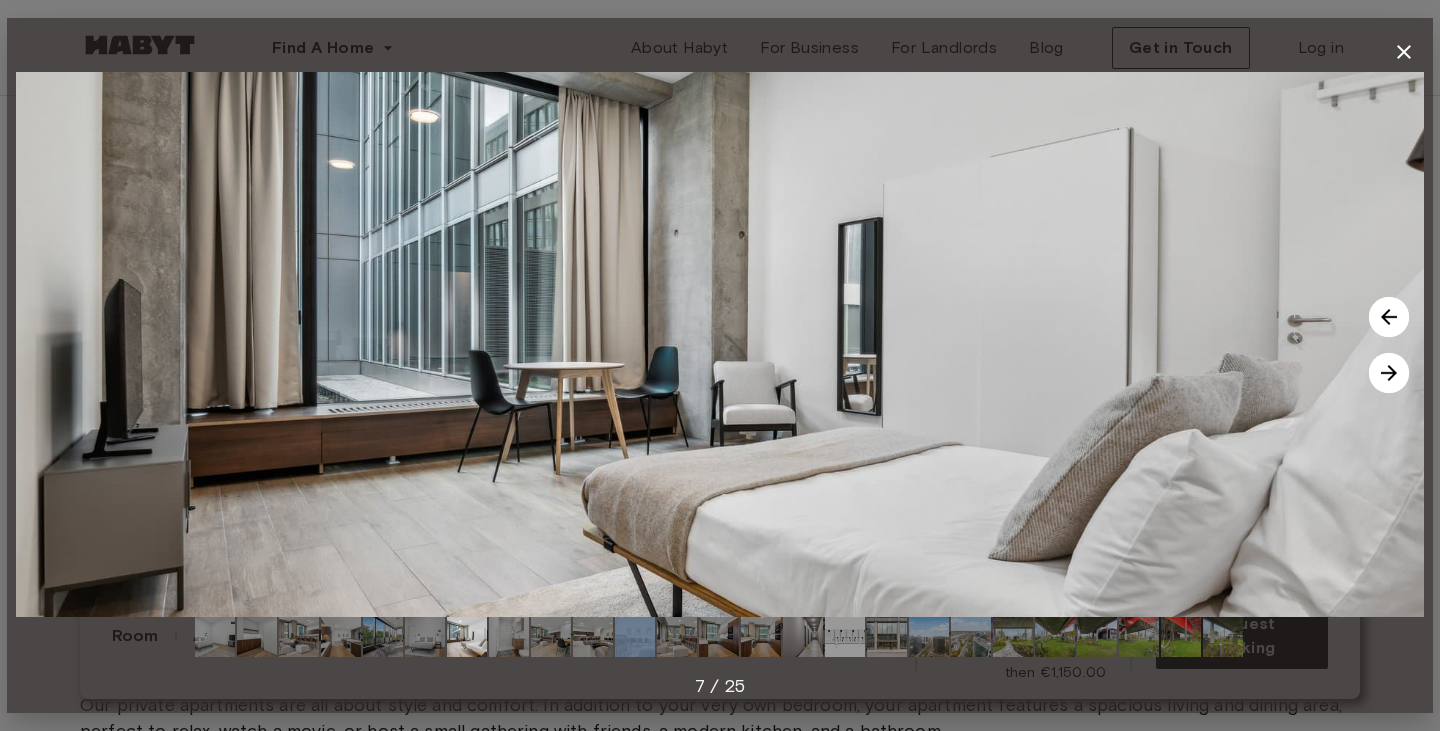 click at bounding box center (425, 637) 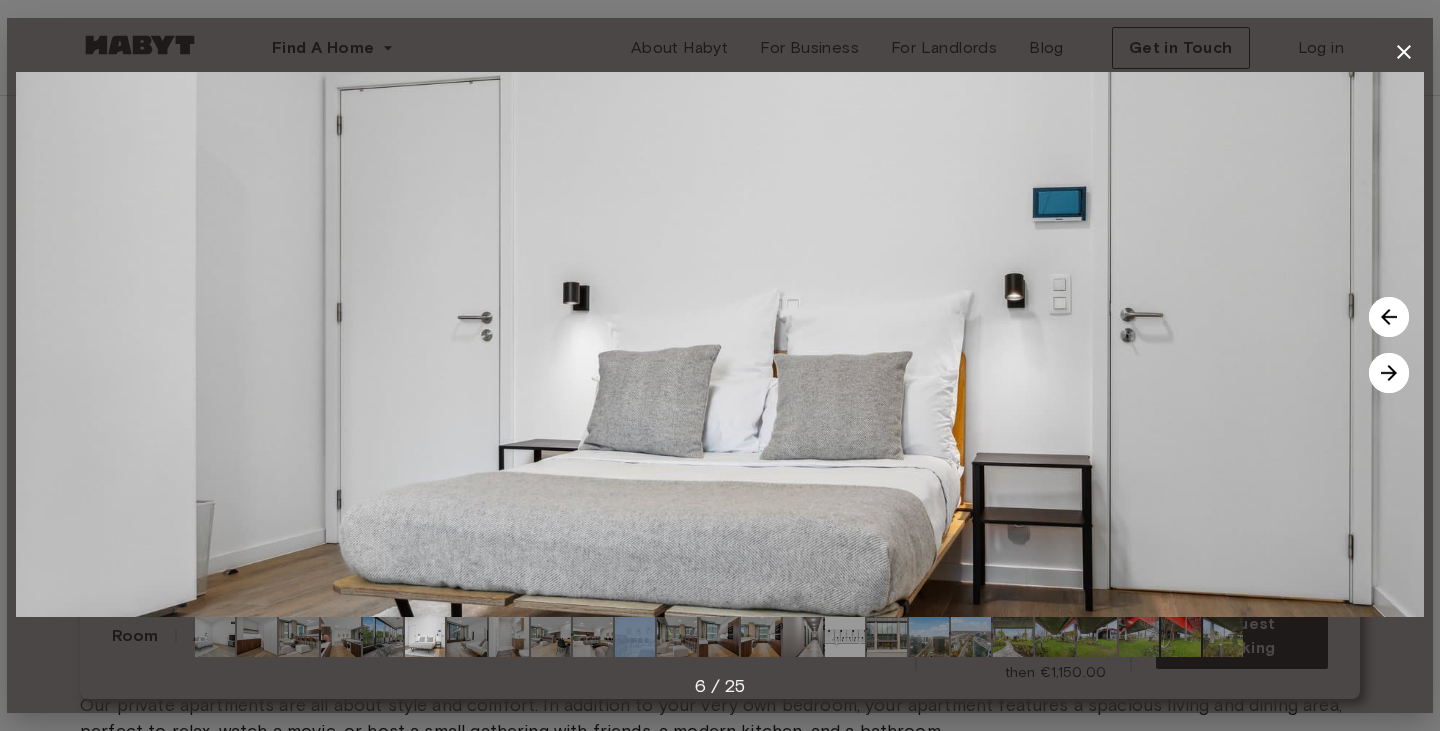 click at bounding box center (383, 637) 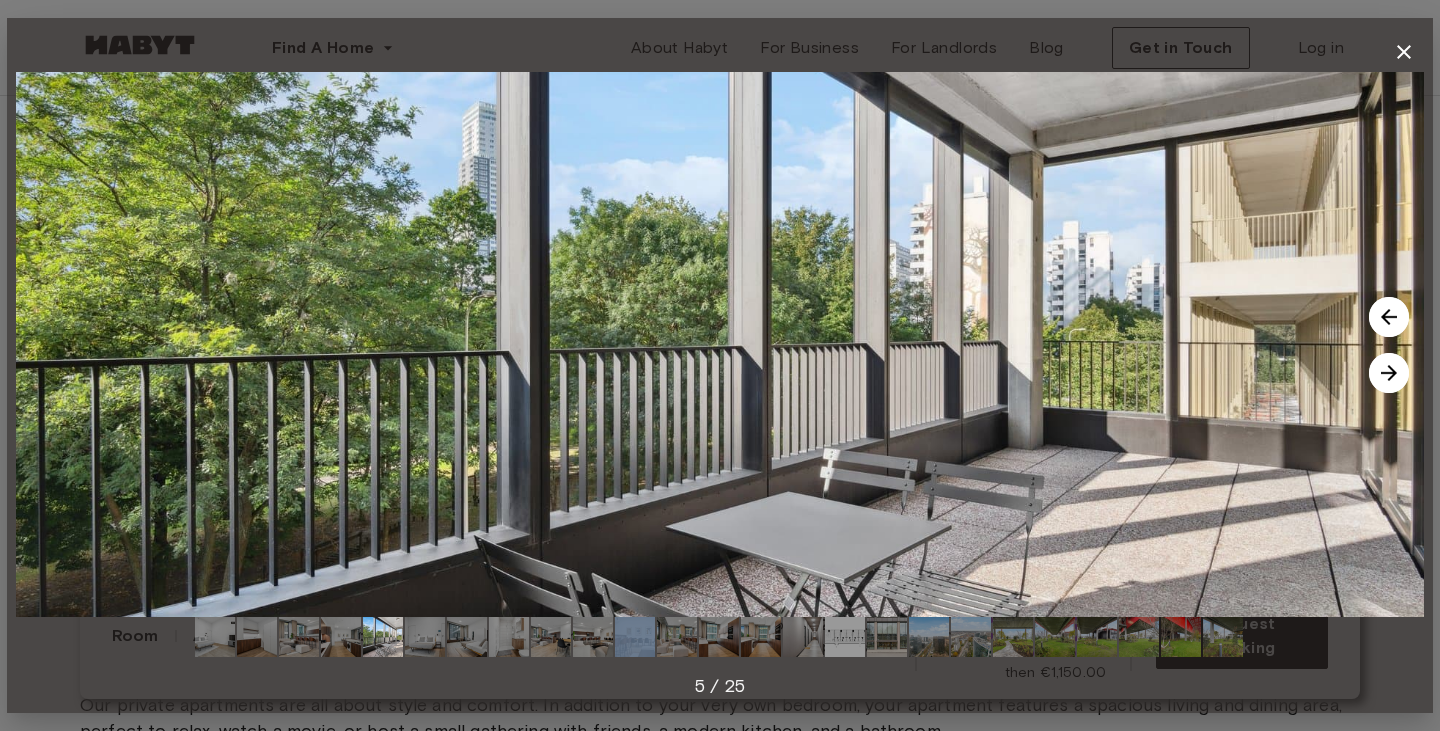 click at bounding box center (341, 637) 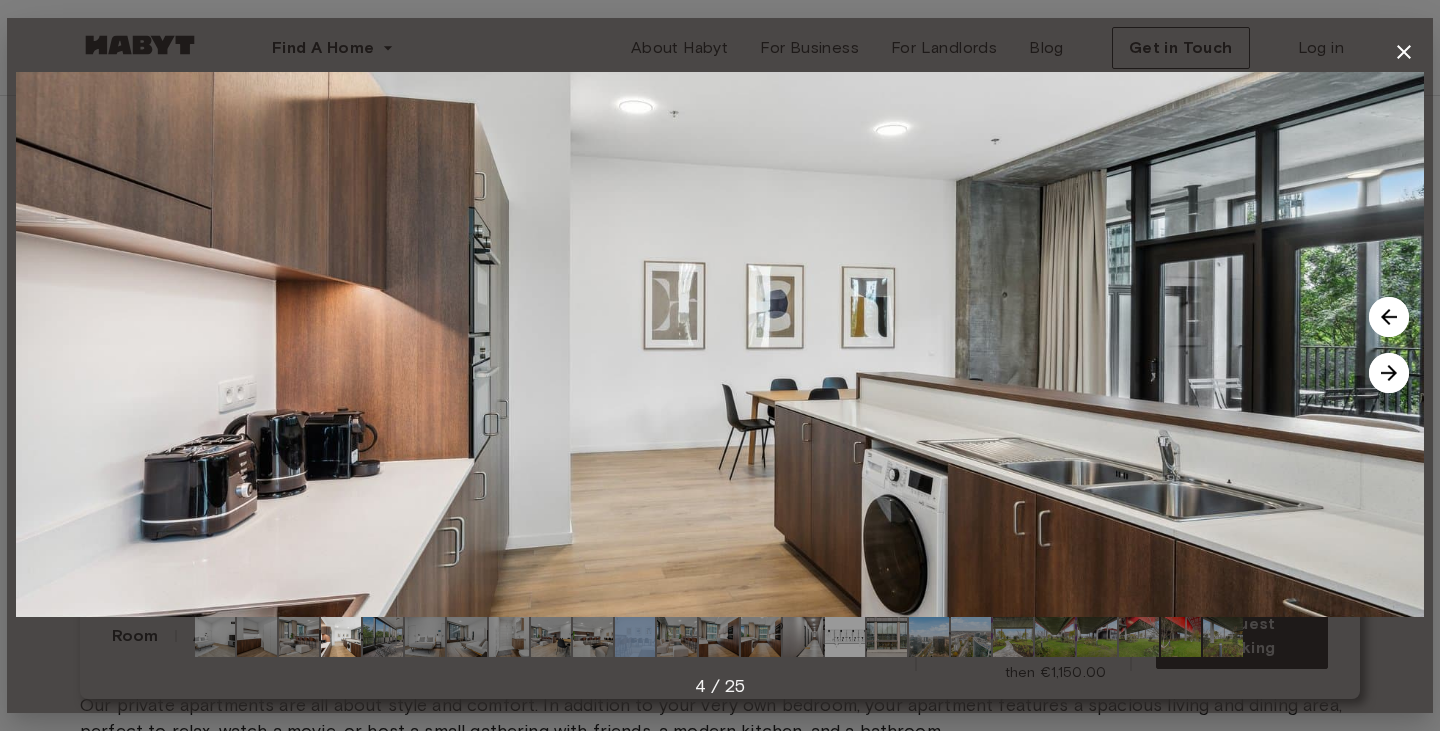click at bounding box center [299, 637] 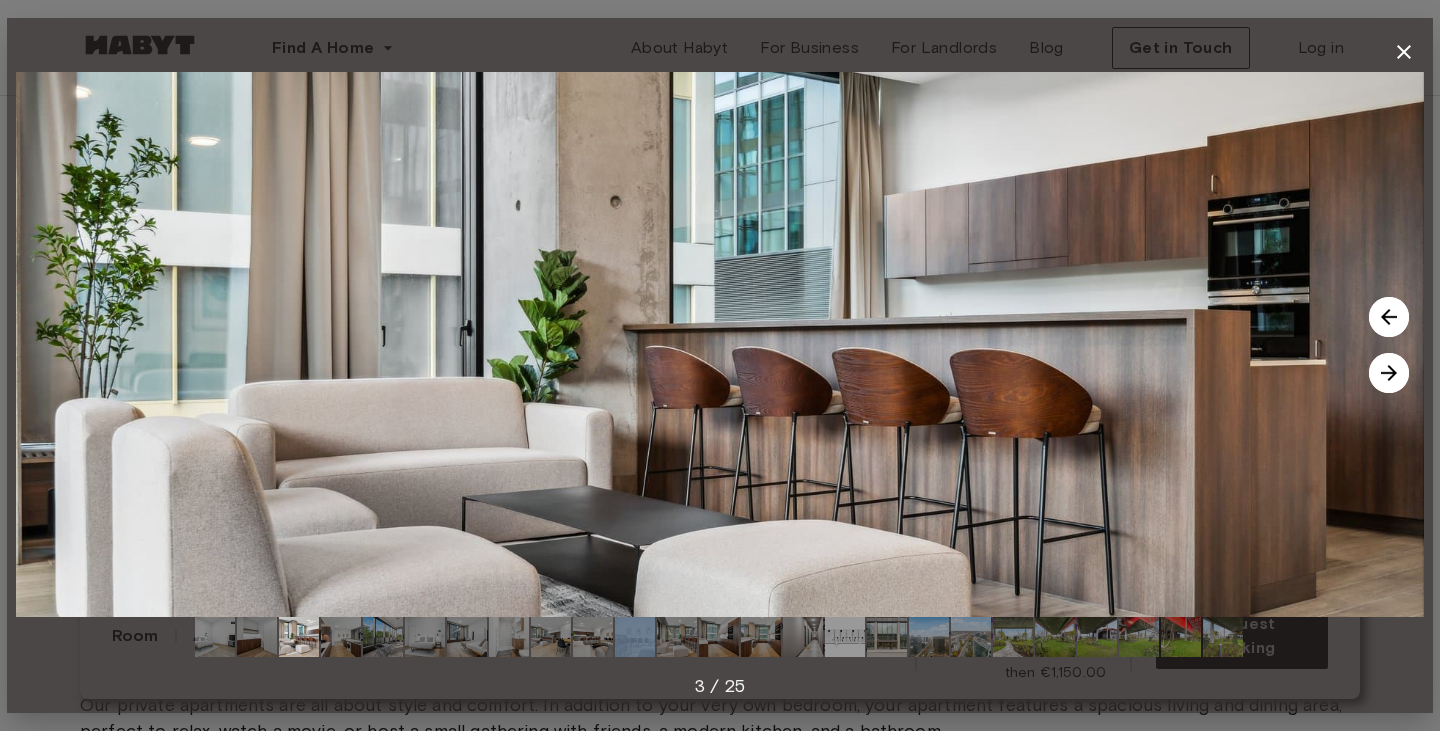 click at bounding box center [341, 637] 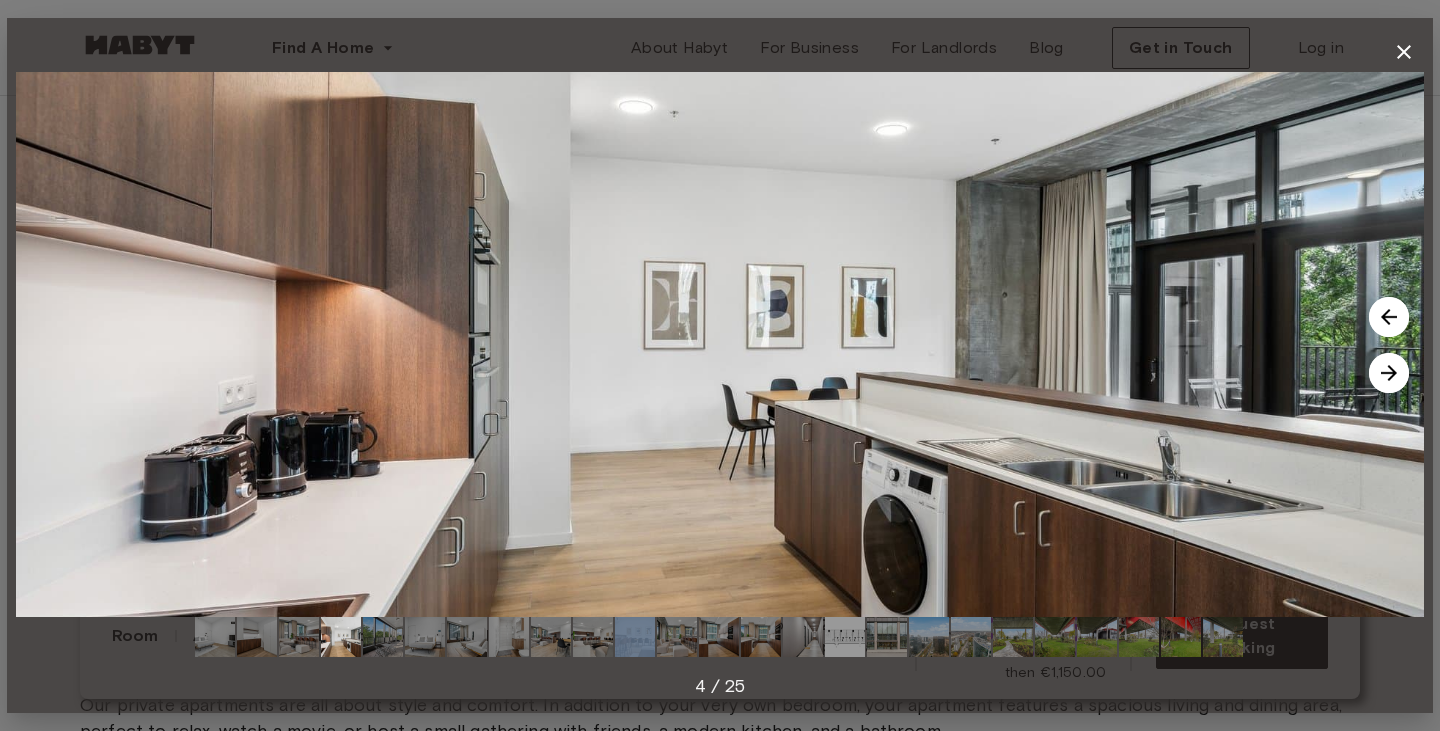 click at bounding box center (383, 637) 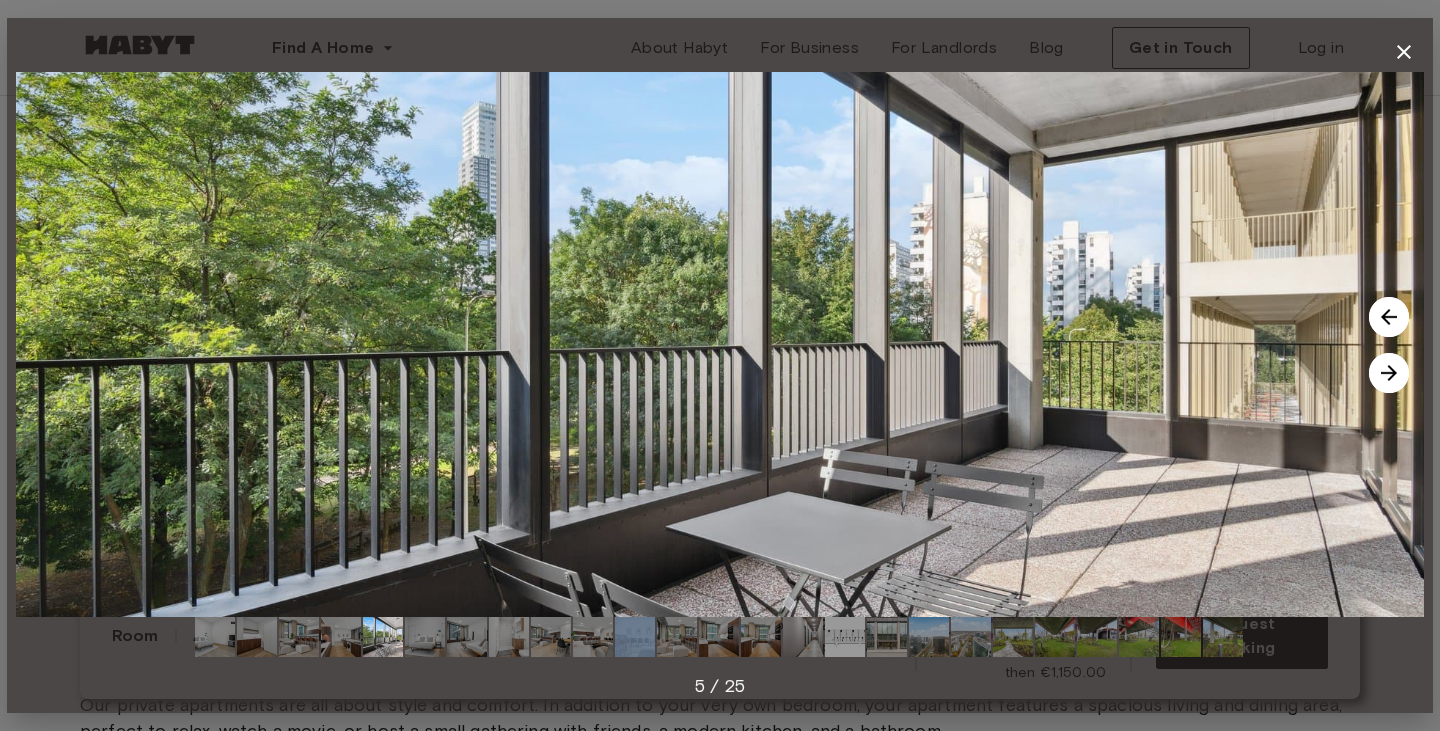 click at bounding box center [467, 637] 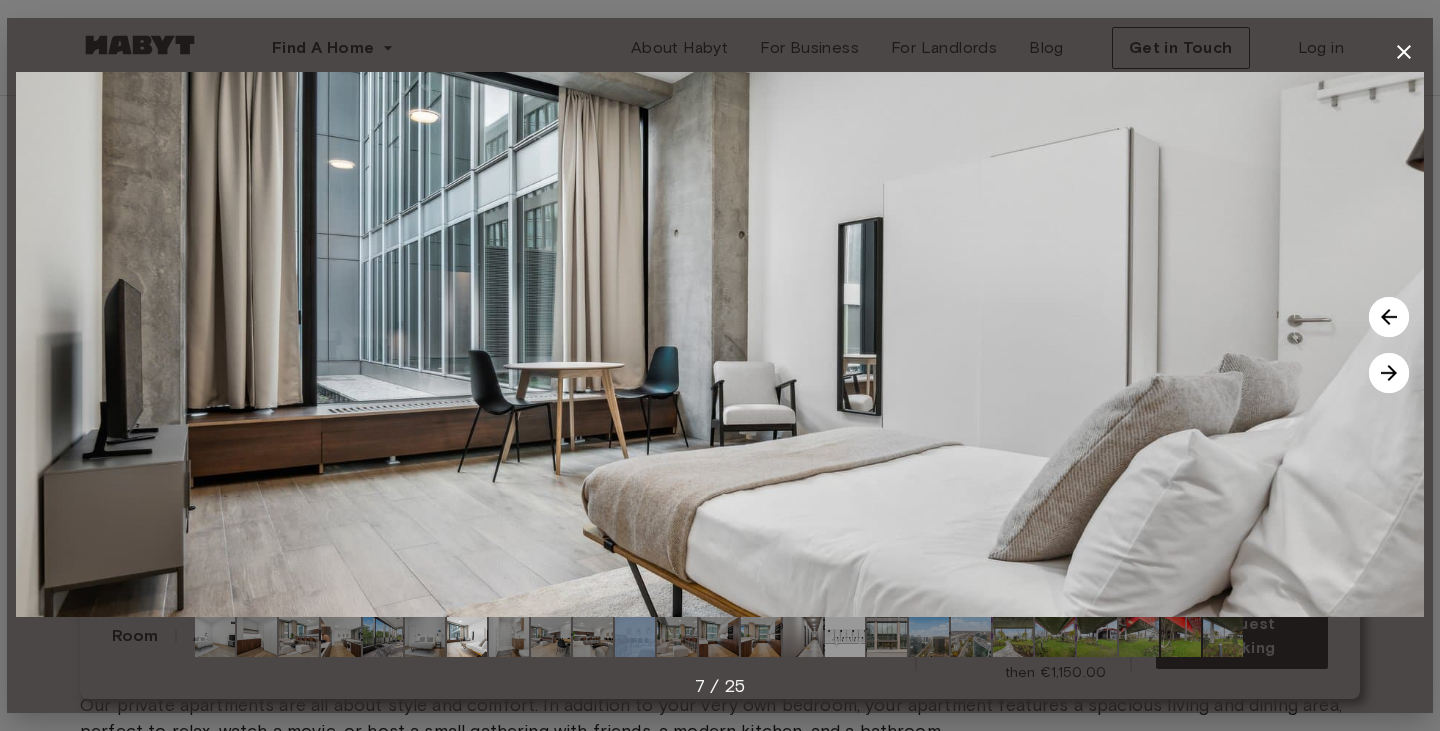 click at bounding box center (425, 637) 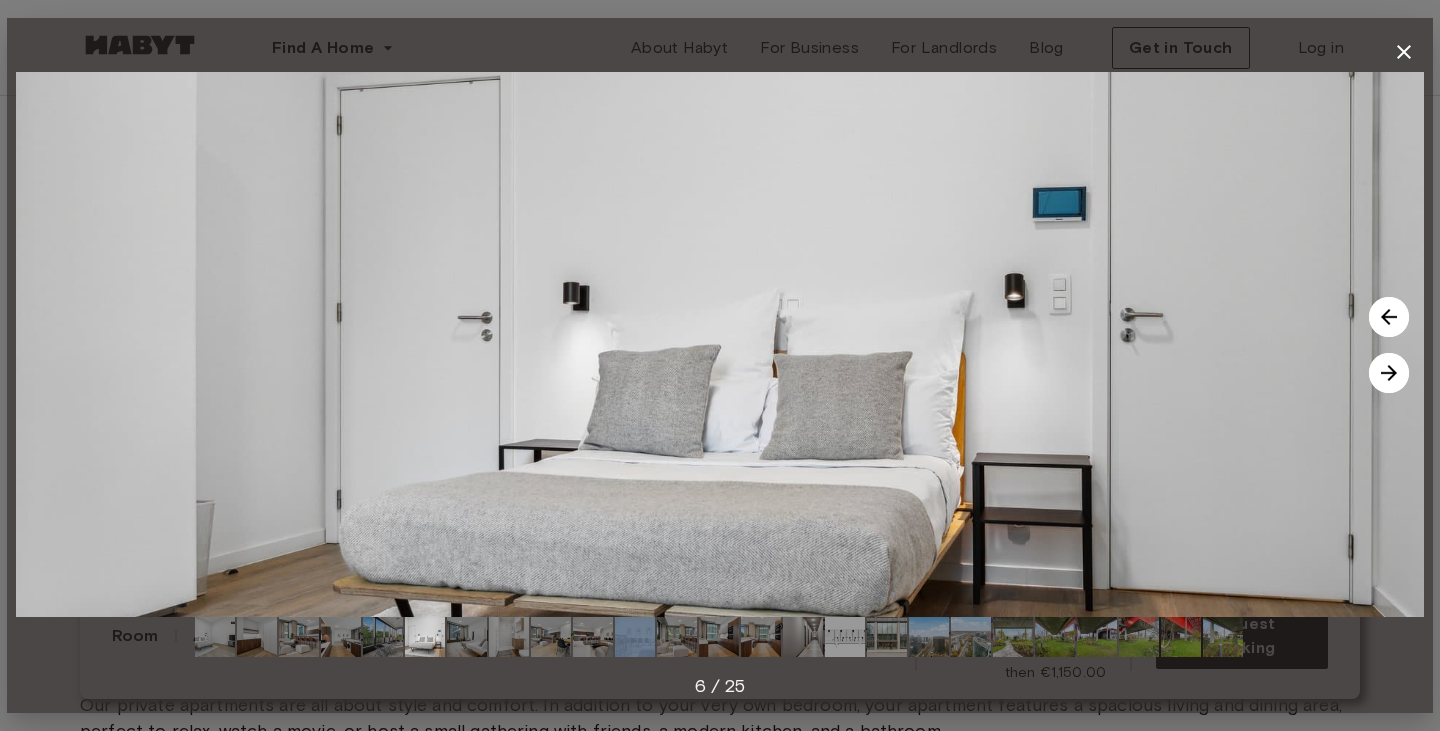 click at bounding box center [467, 637] 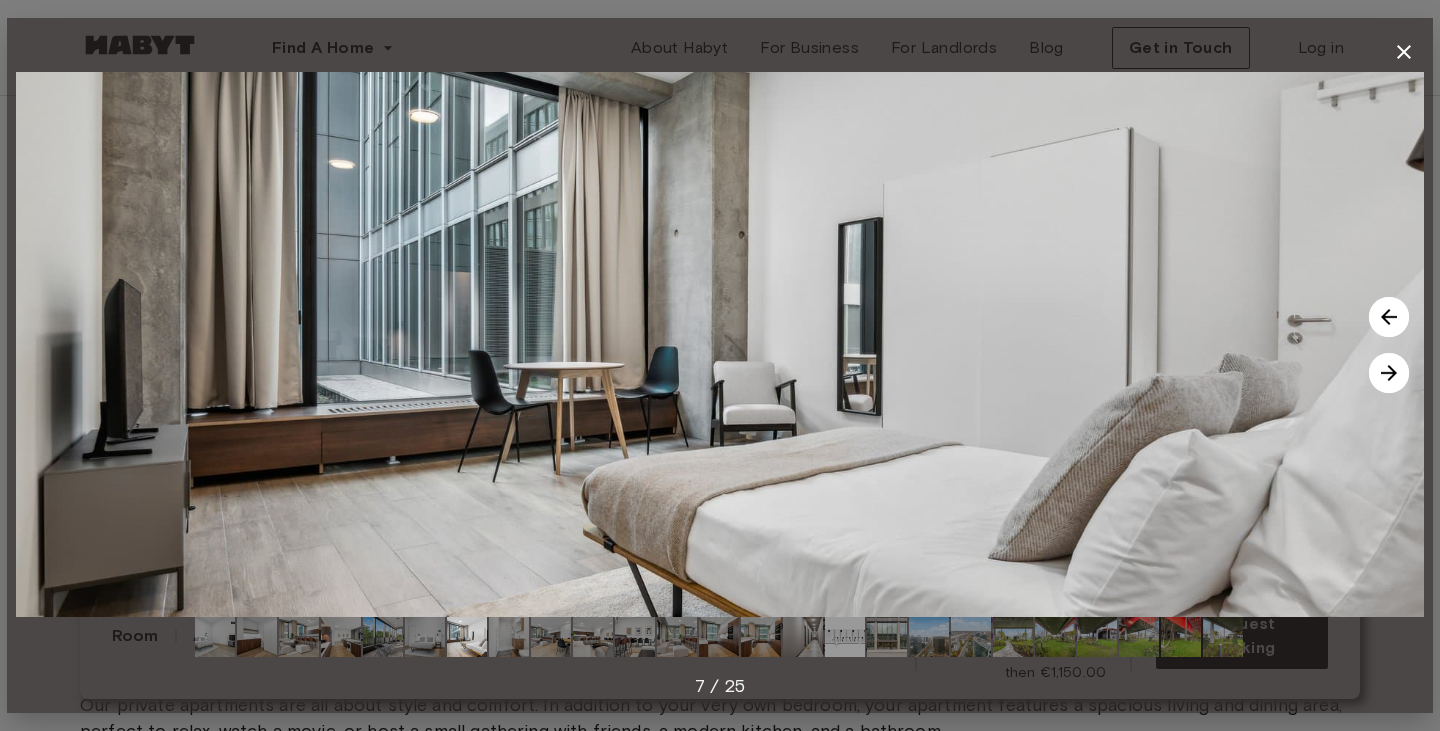 click at bounding box center [720, 637] 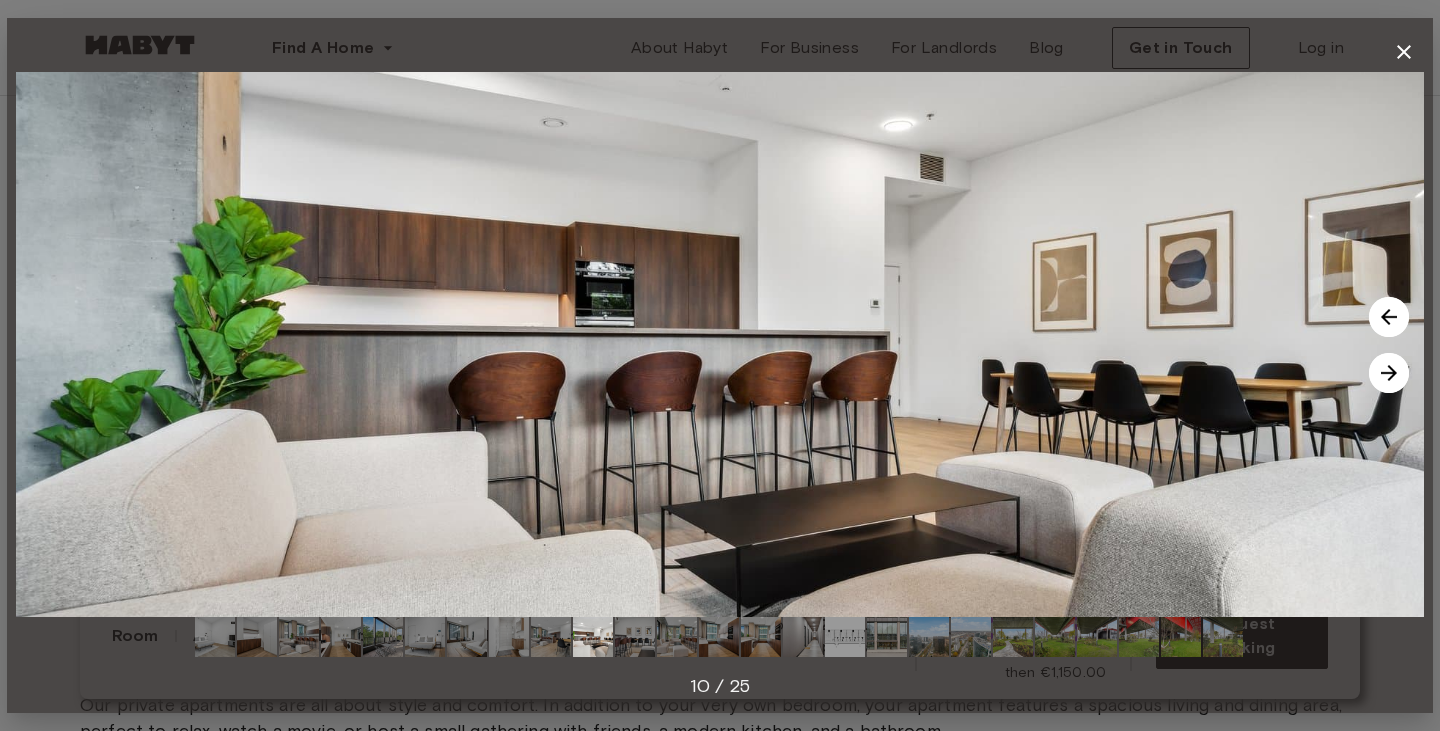 click at bounding box center [719, 637] 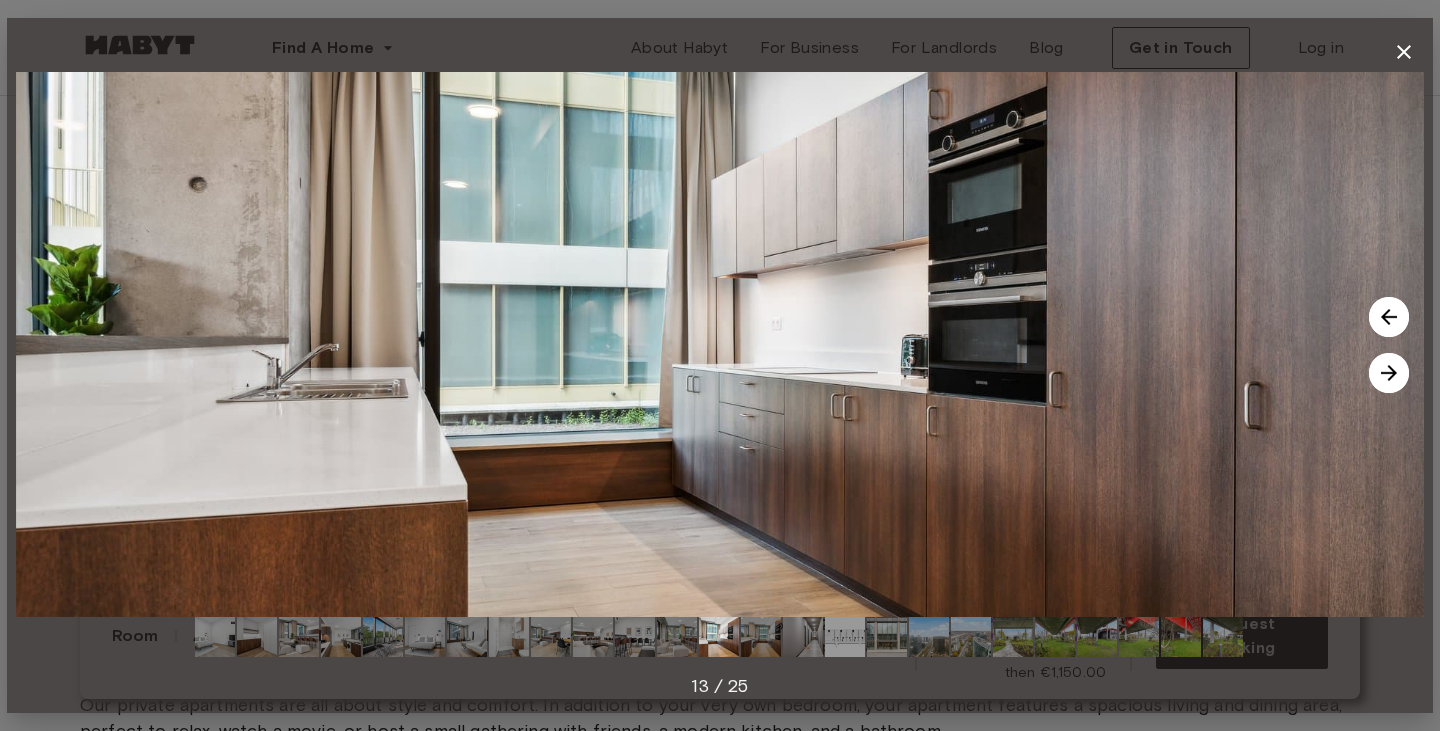 click at bounding box center (677, 637) 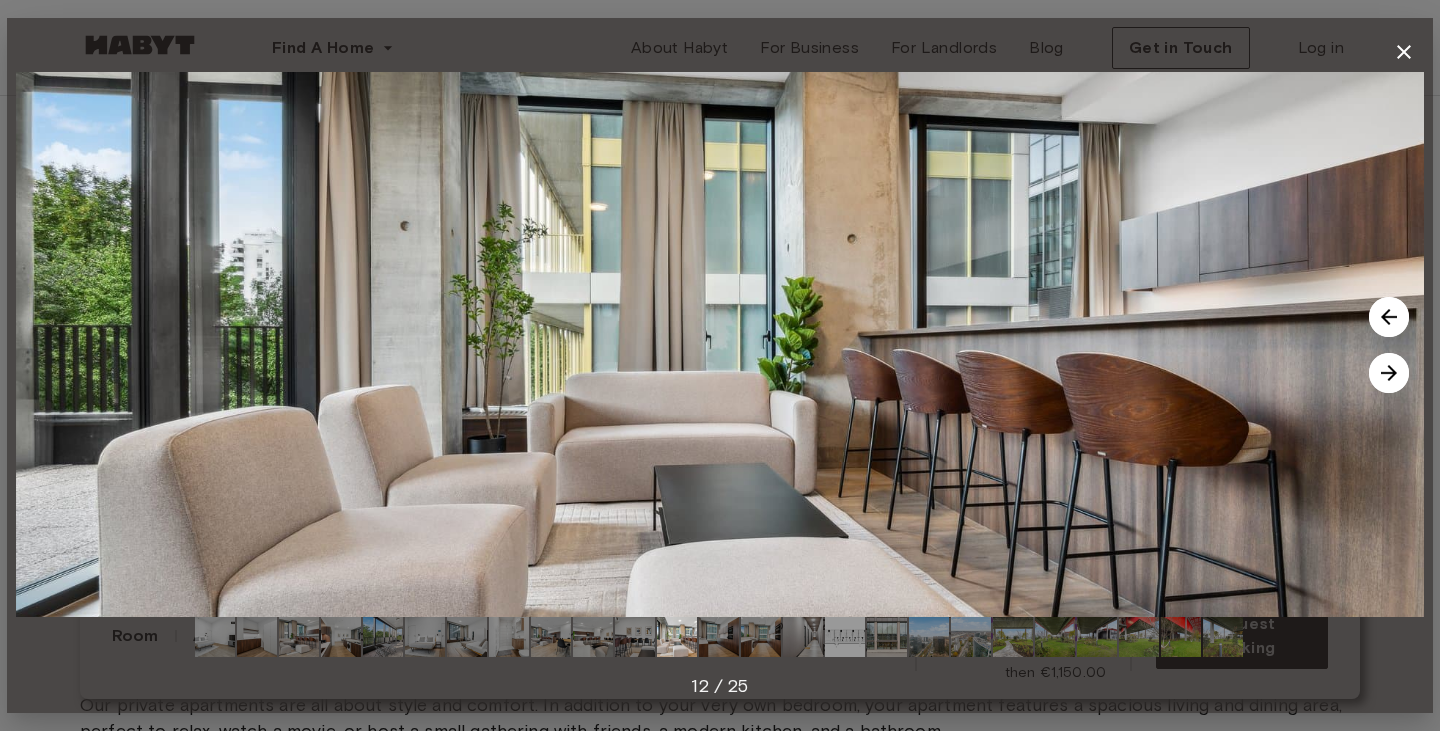 click at bounding box center (551, 637) 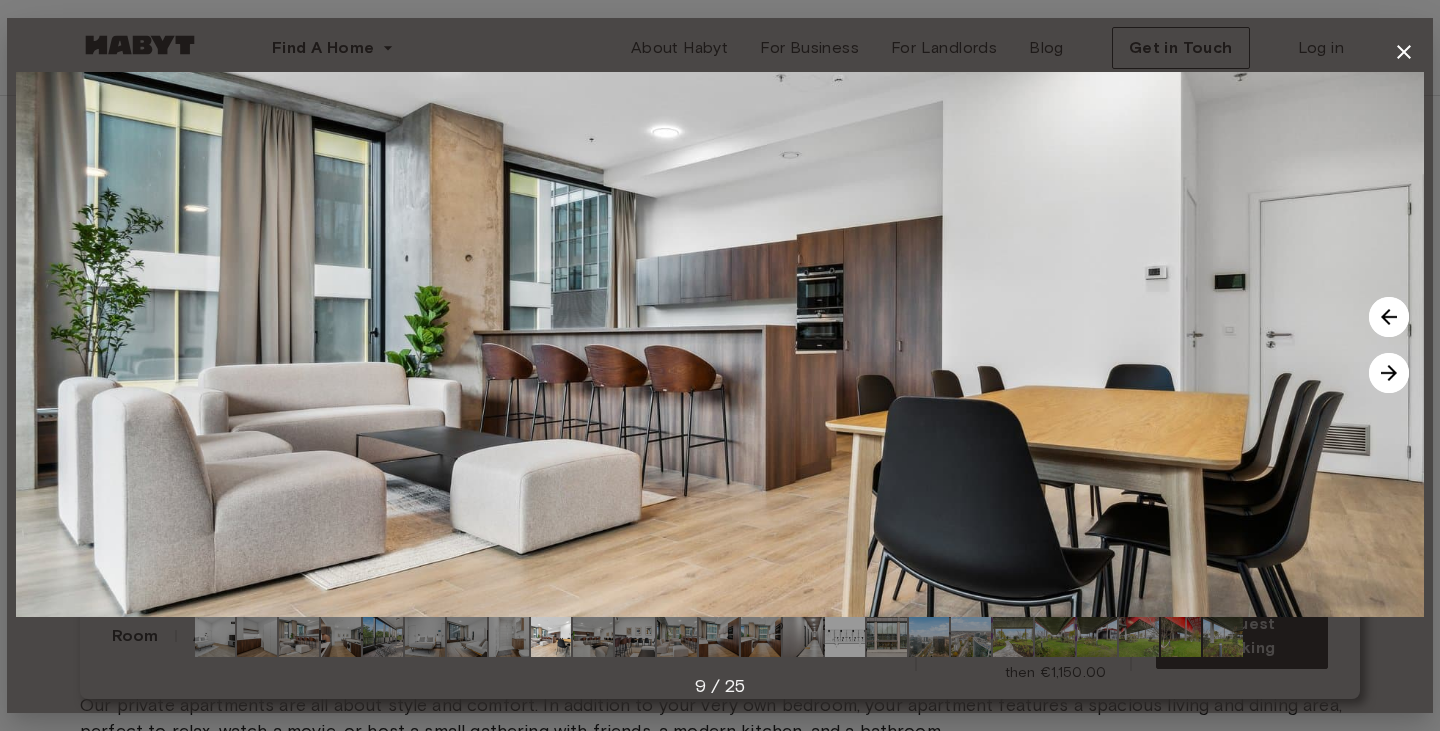 click at bounding box center (593, 637) 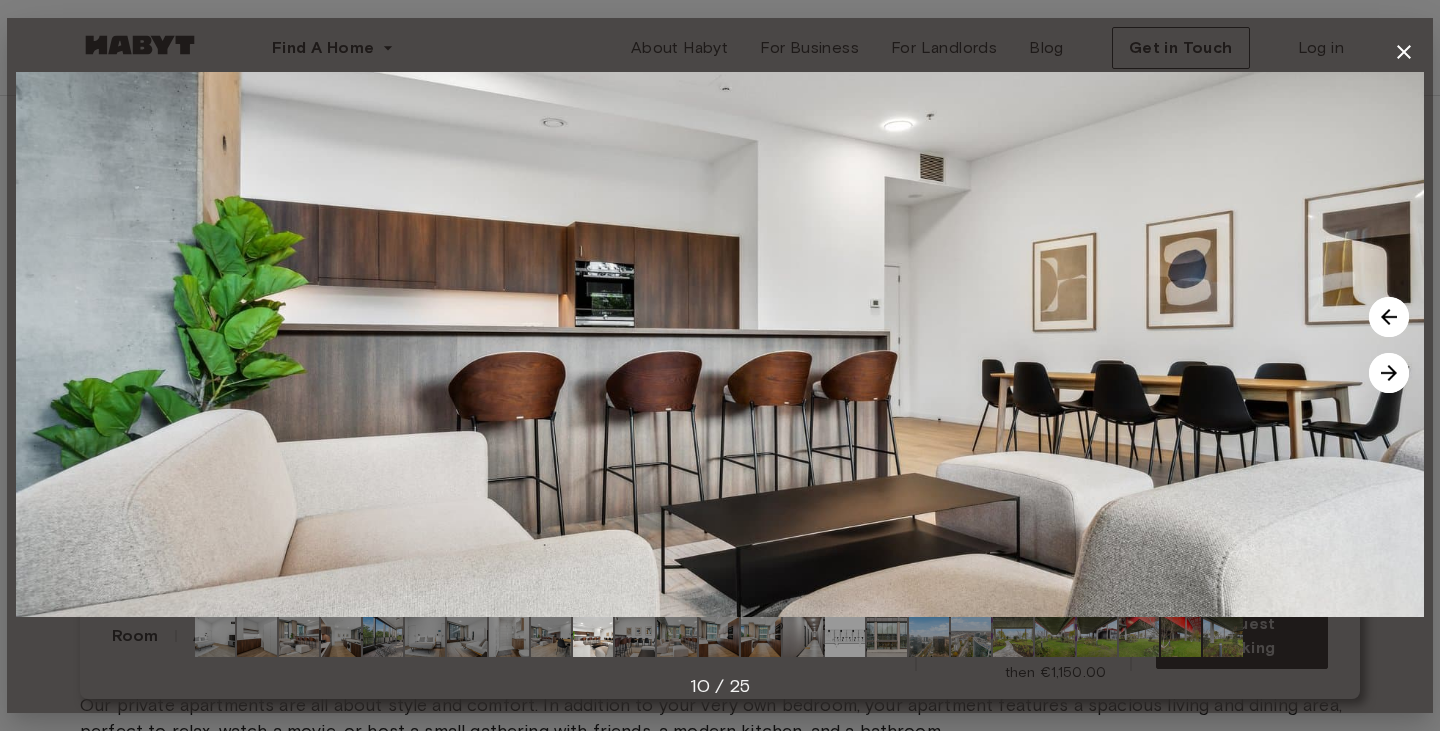 click at bounding box center (509, 637) 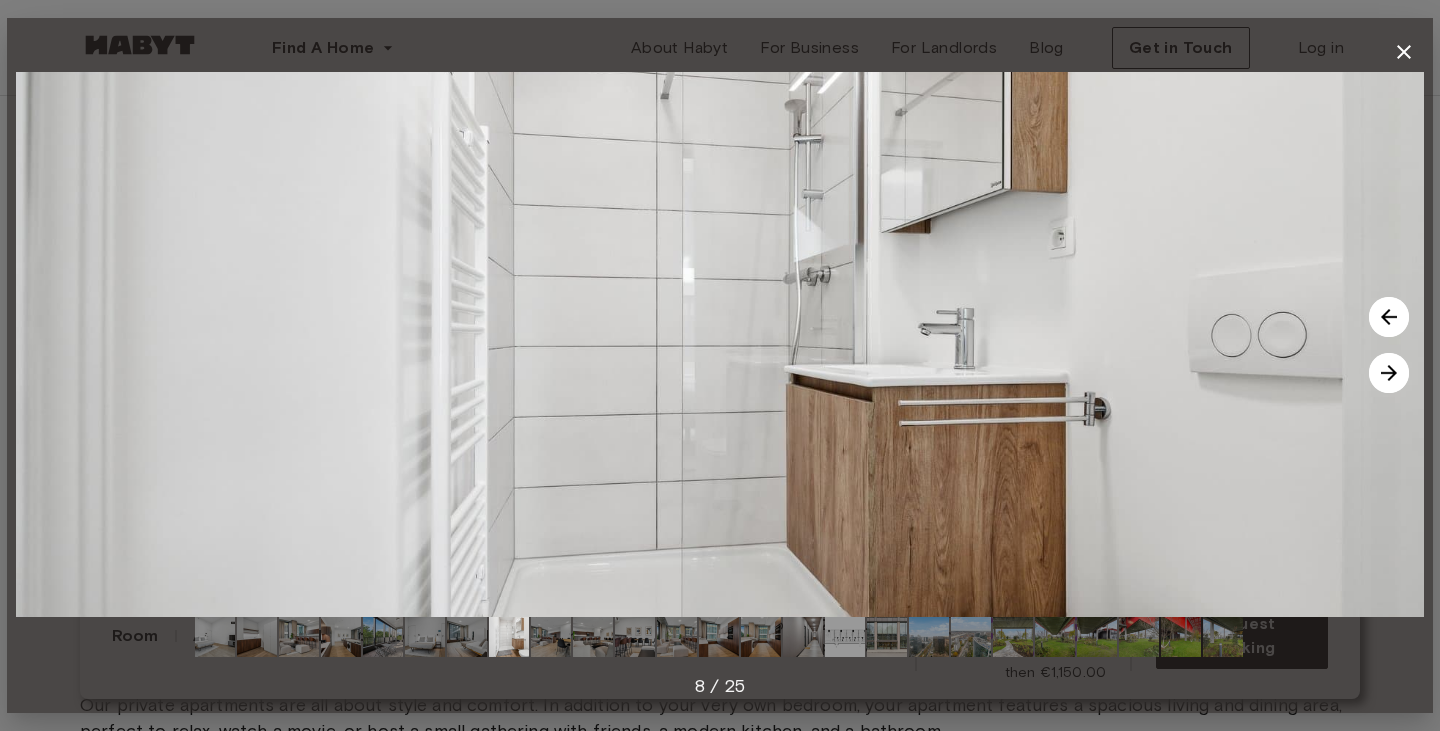 click at bounding box center [467, 637] 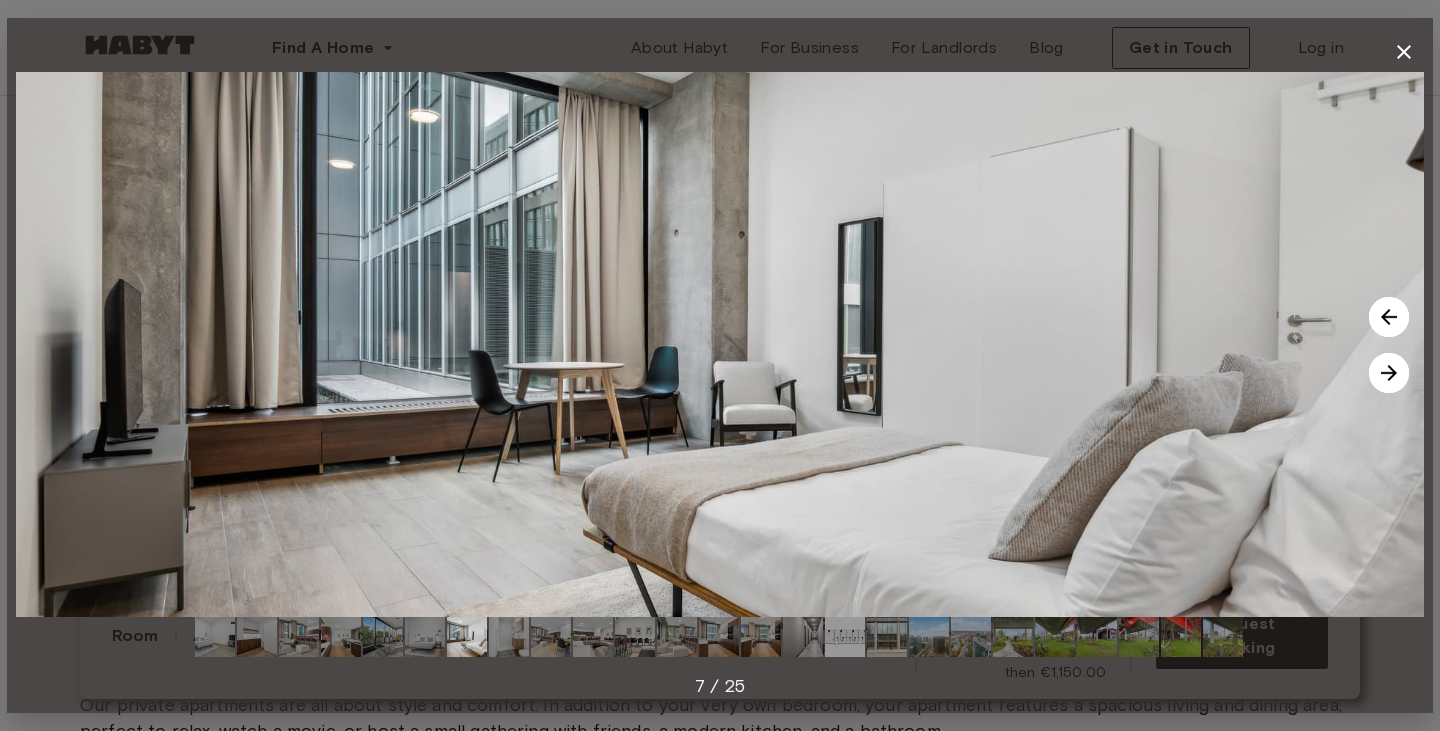 click at bounding box center [425, 637] 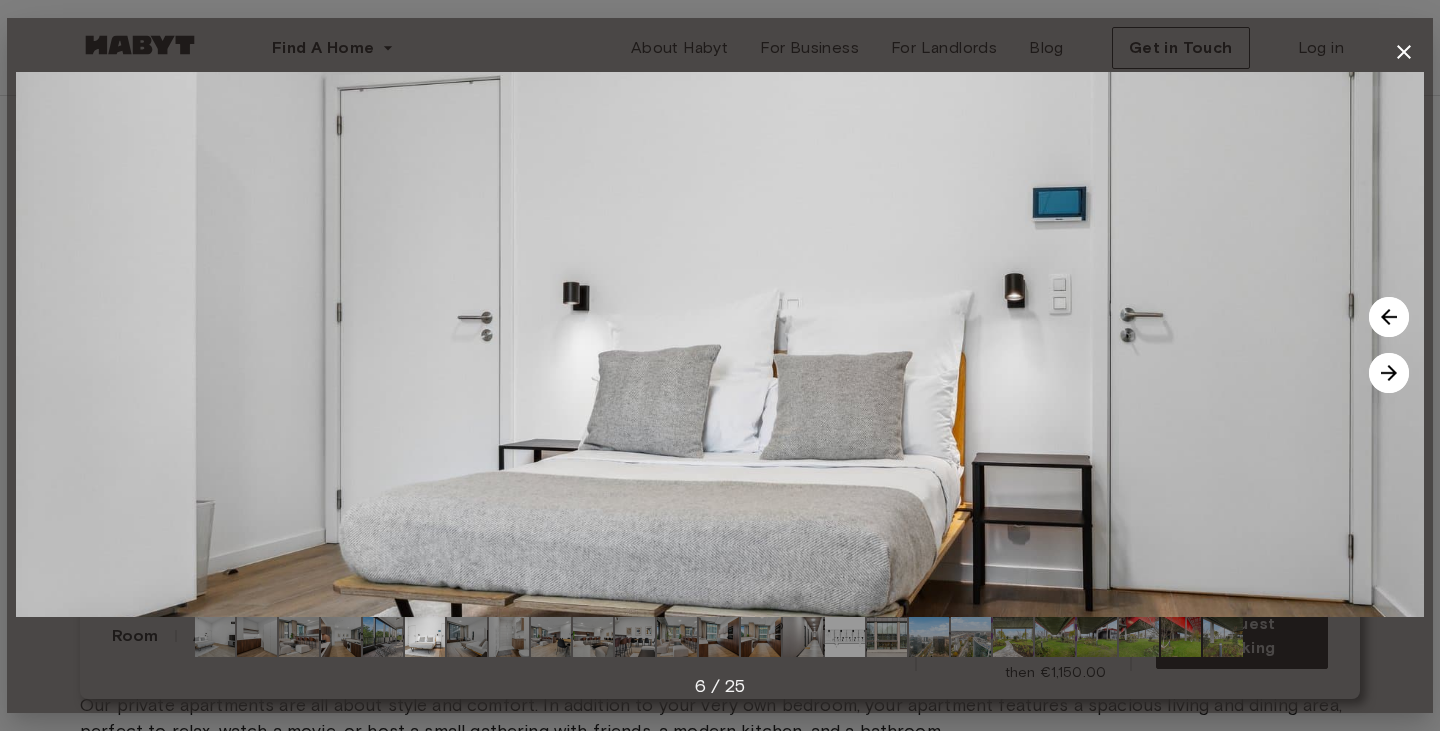 click at bounding box center (383, 637) 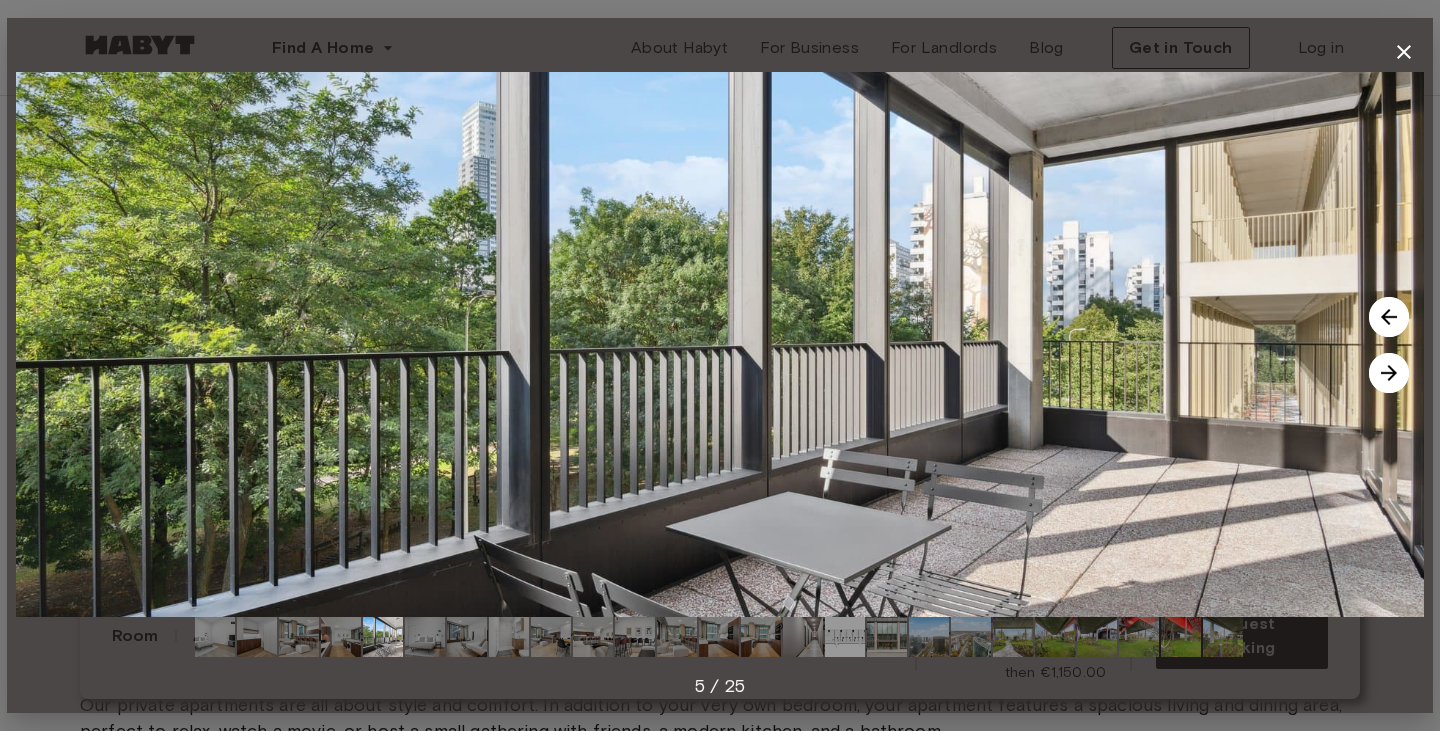 click at bounding box center (299, 637) 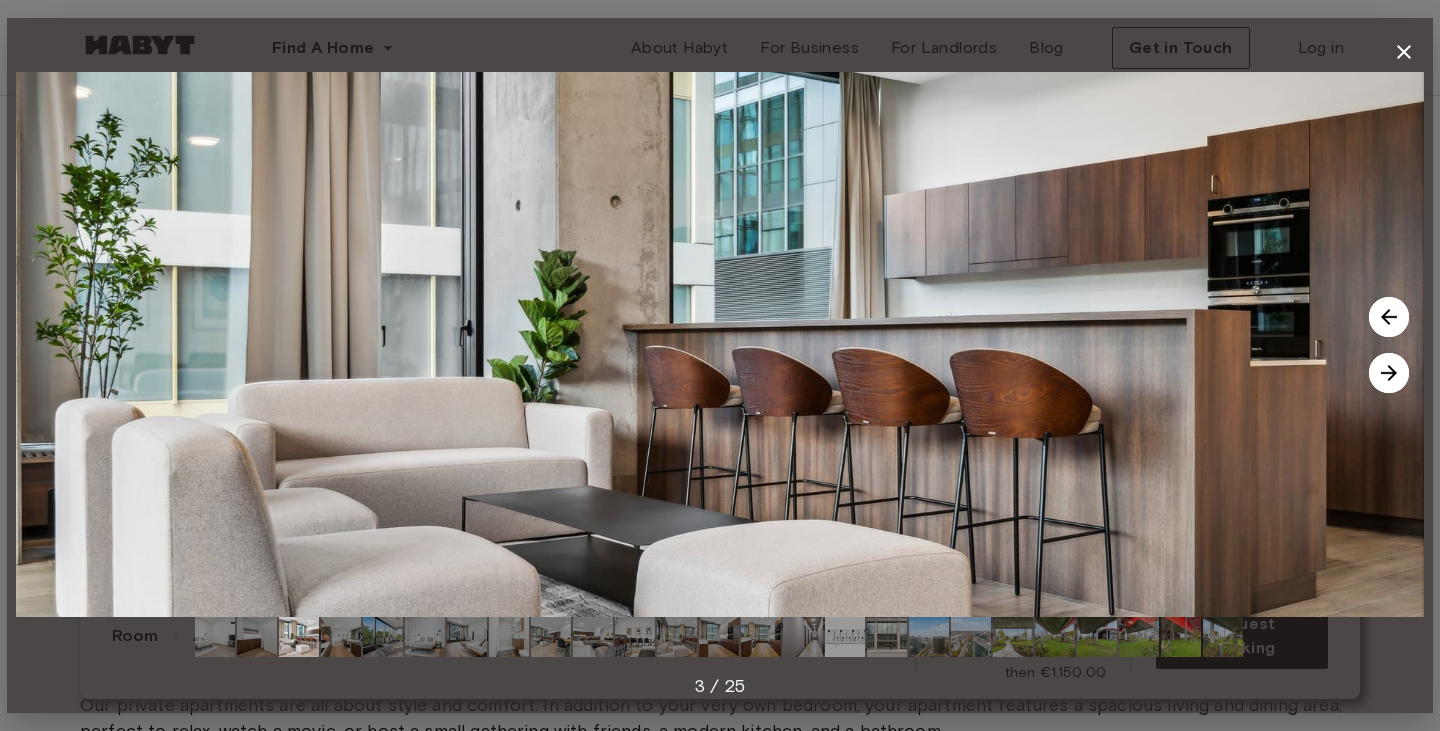 click at bounding box center (509, 637) 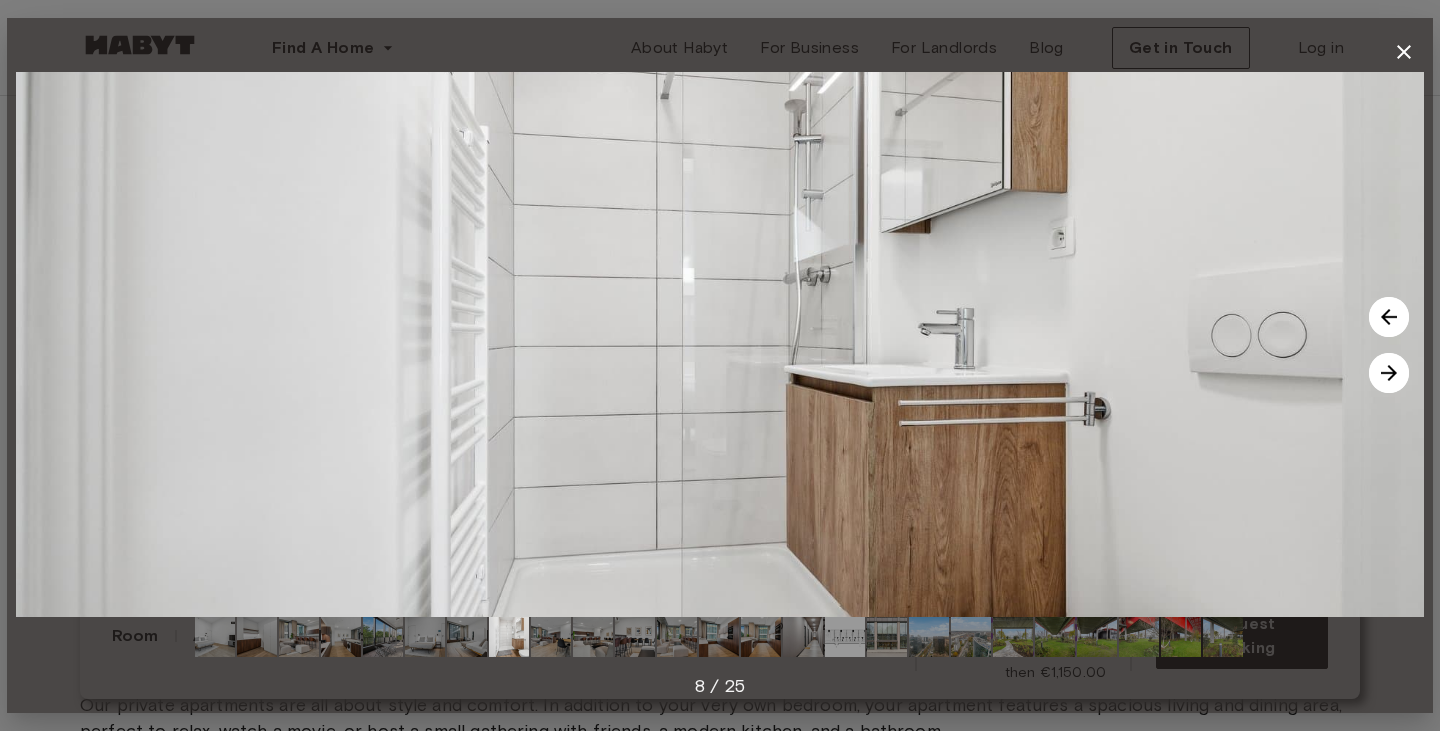 click at bounding box center [551, 637] 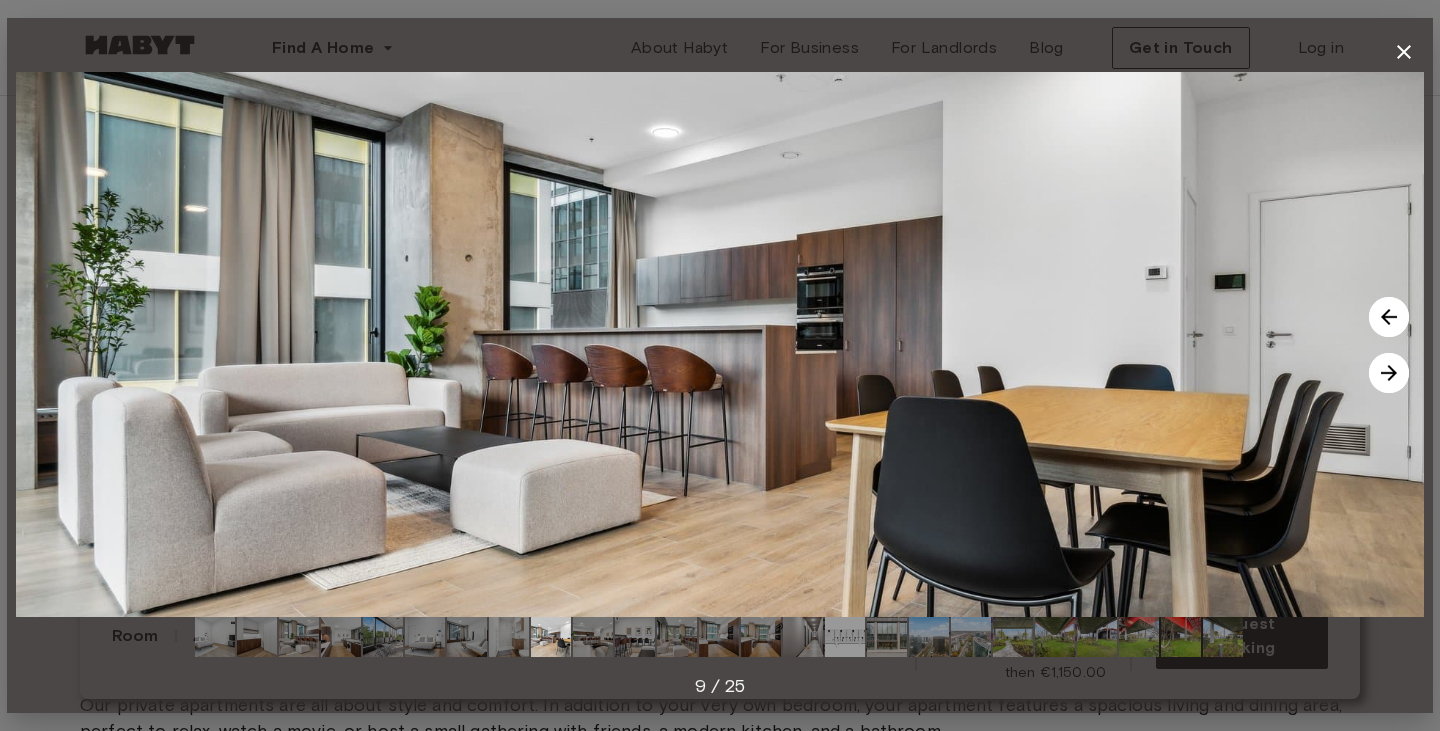 click at bounding box center (593, 637) 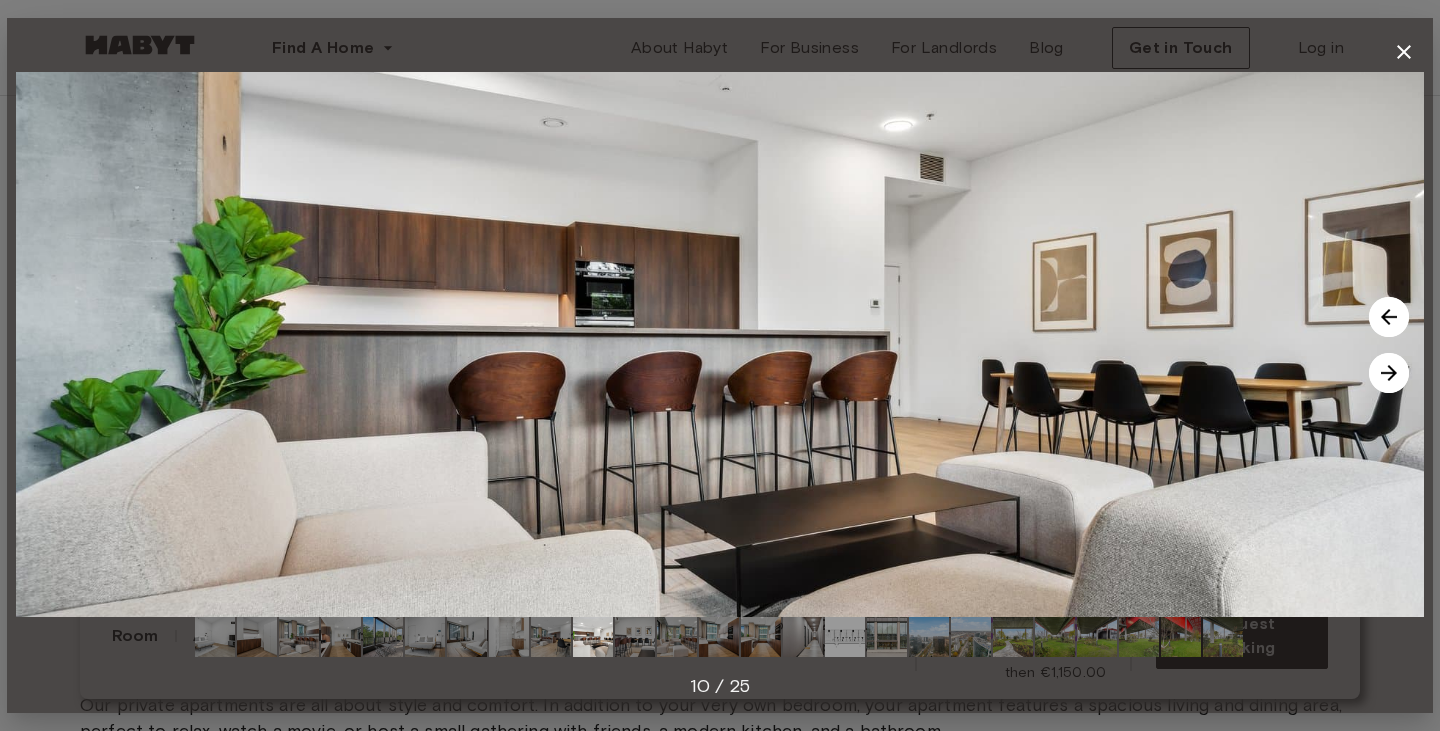 click at bounding box center (635, 637) 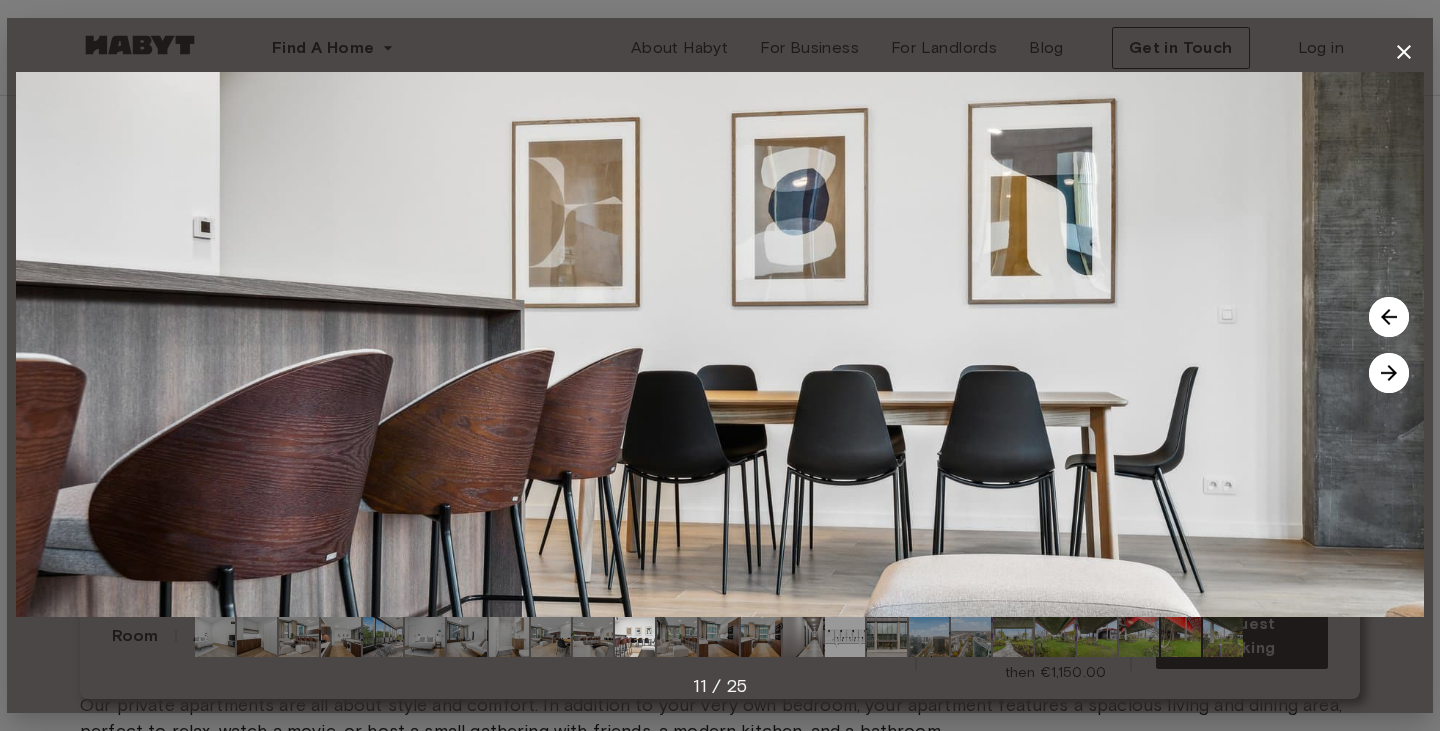 click at bounding box center (677, 637) 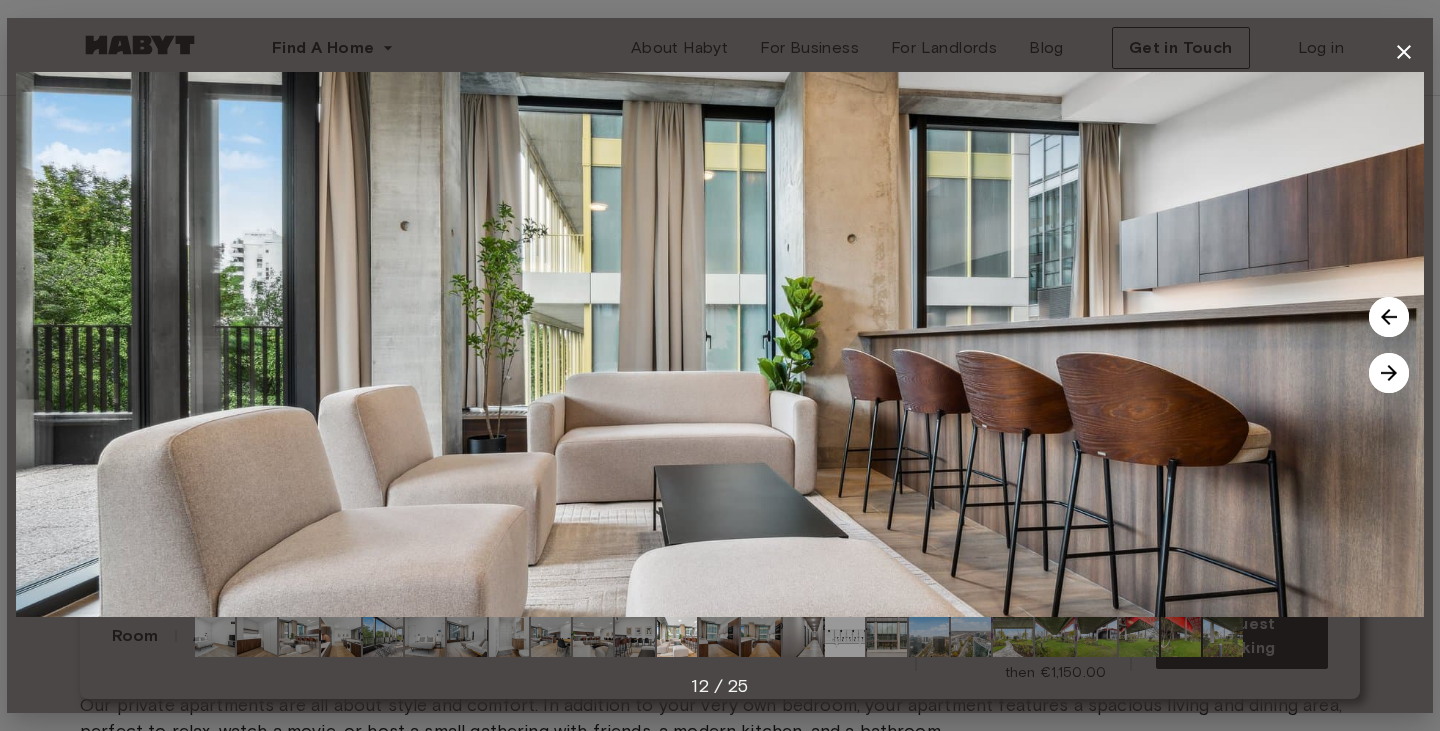 click at bounding box center [719, 637] 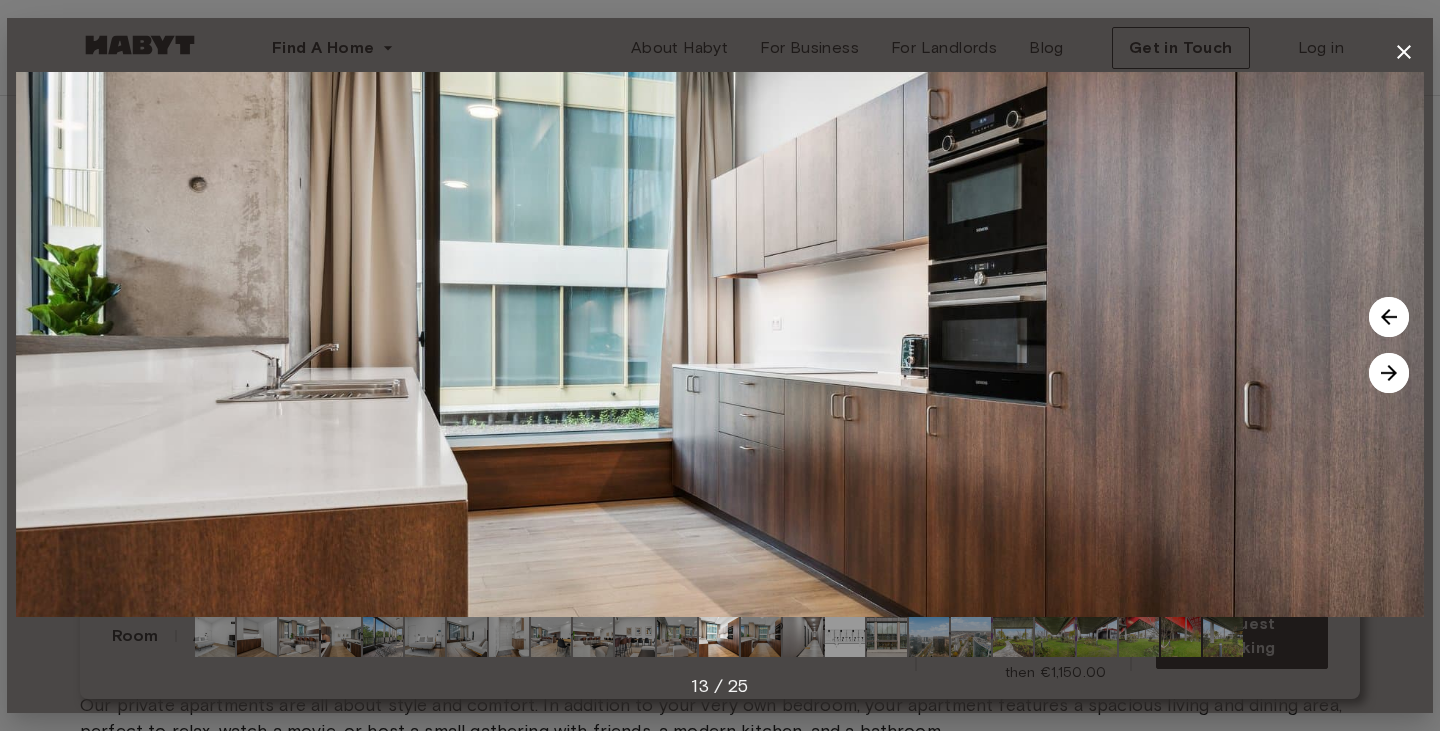 click at bounding box center (803, 637) 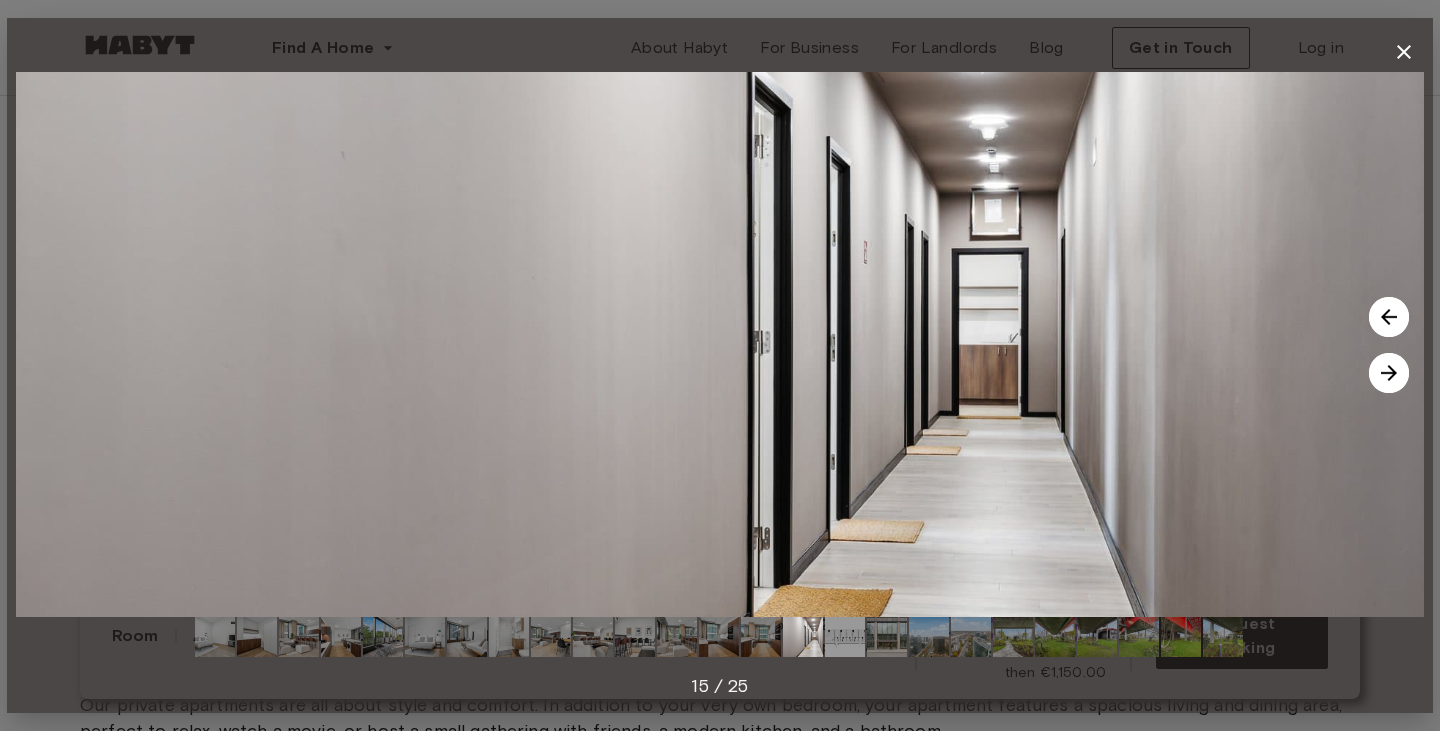 click at bounding box center (761, 637) 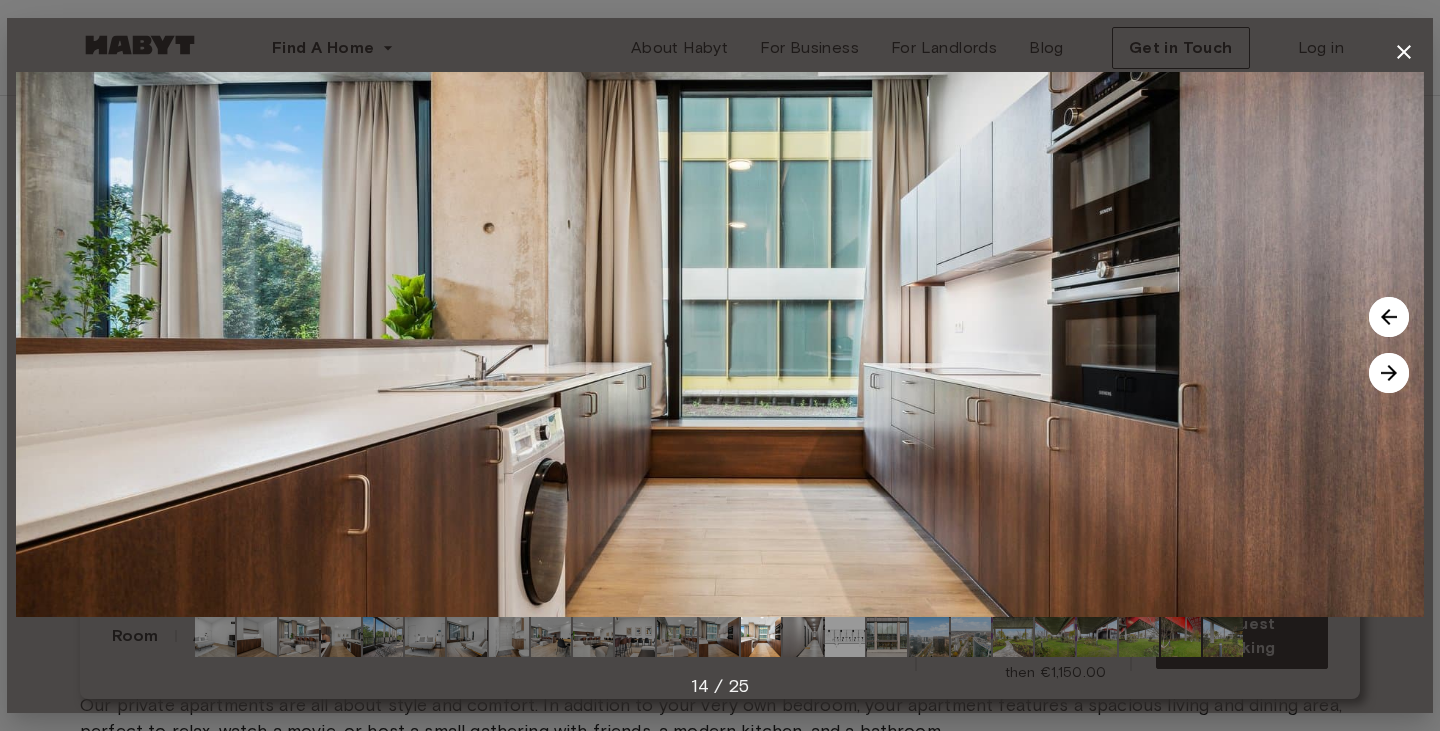 click at bounding box center (593, 637) 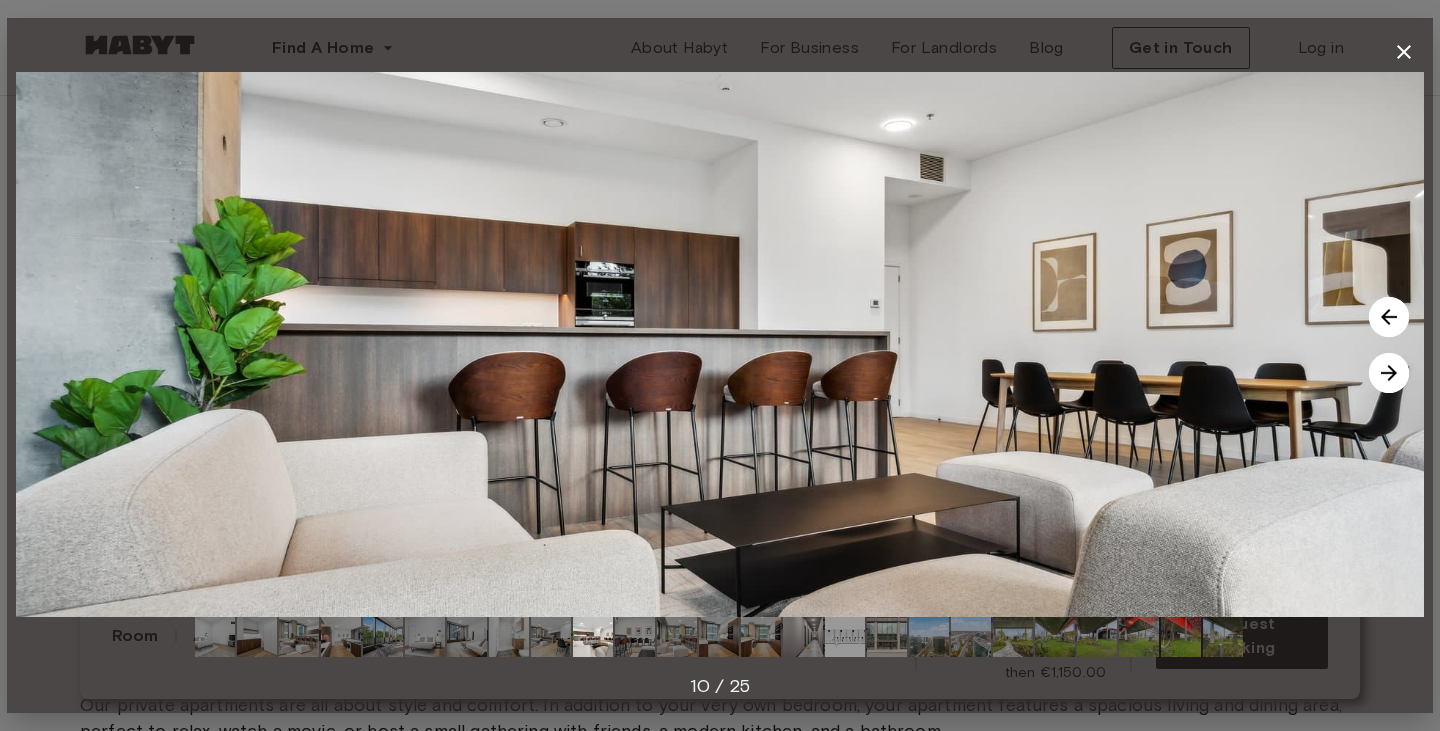 click at bounding box center (551, 637) 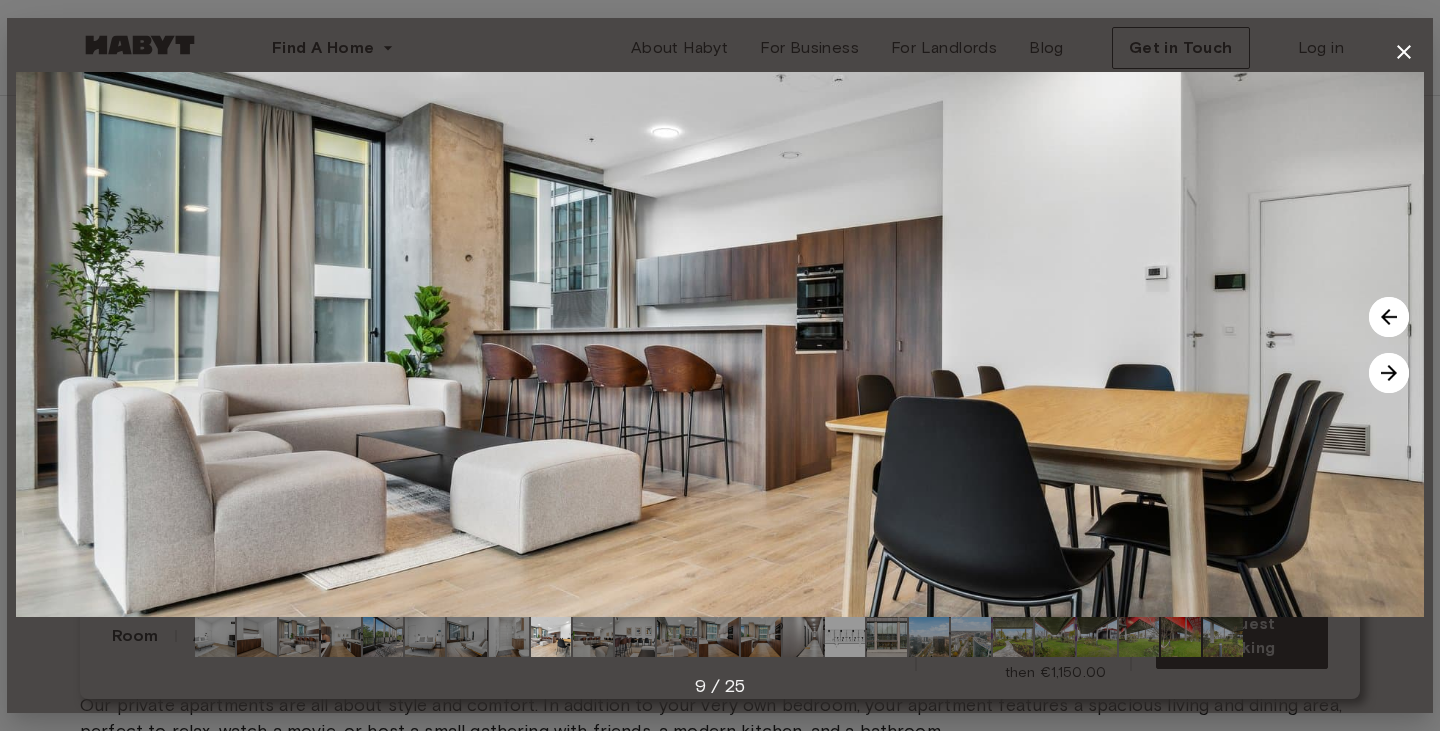 click at bounding box center [509, 637] 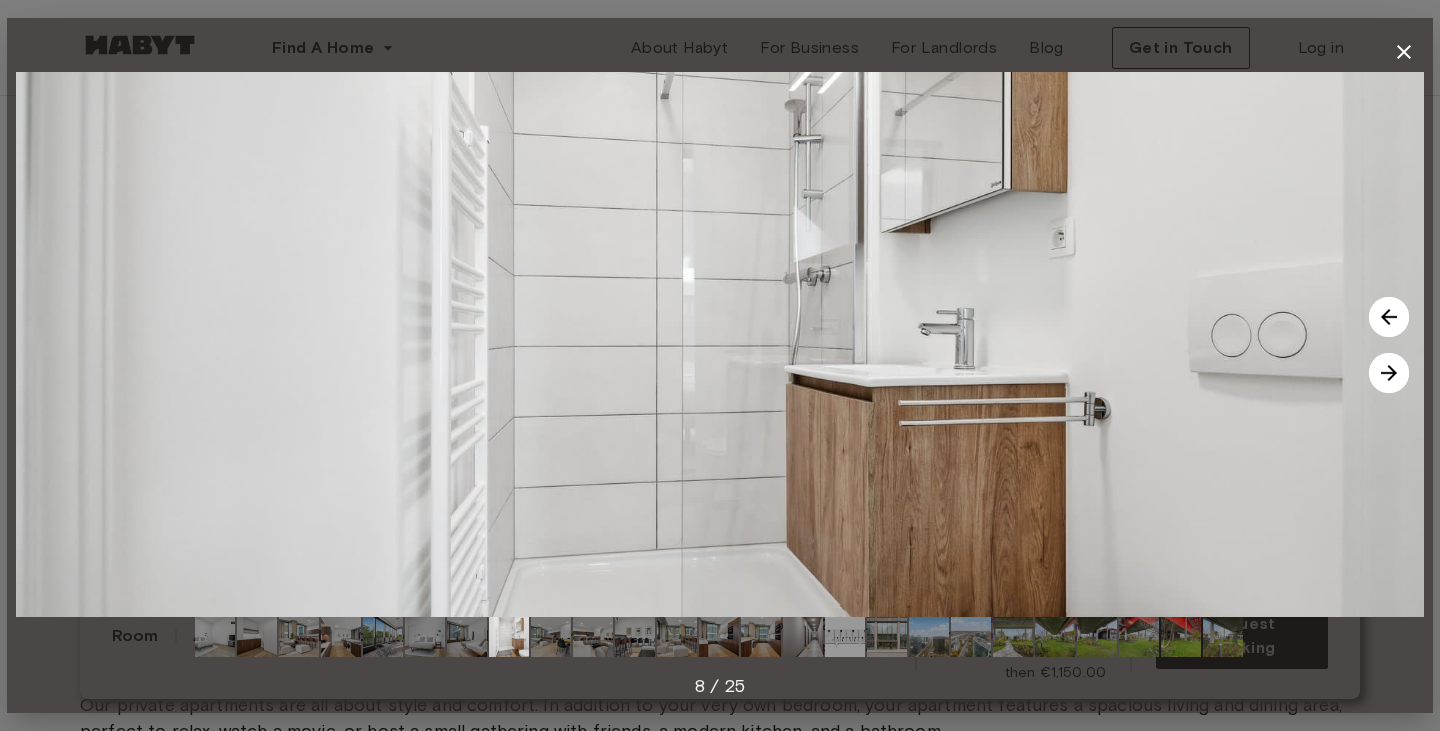 click at bounding box center (467, 637) 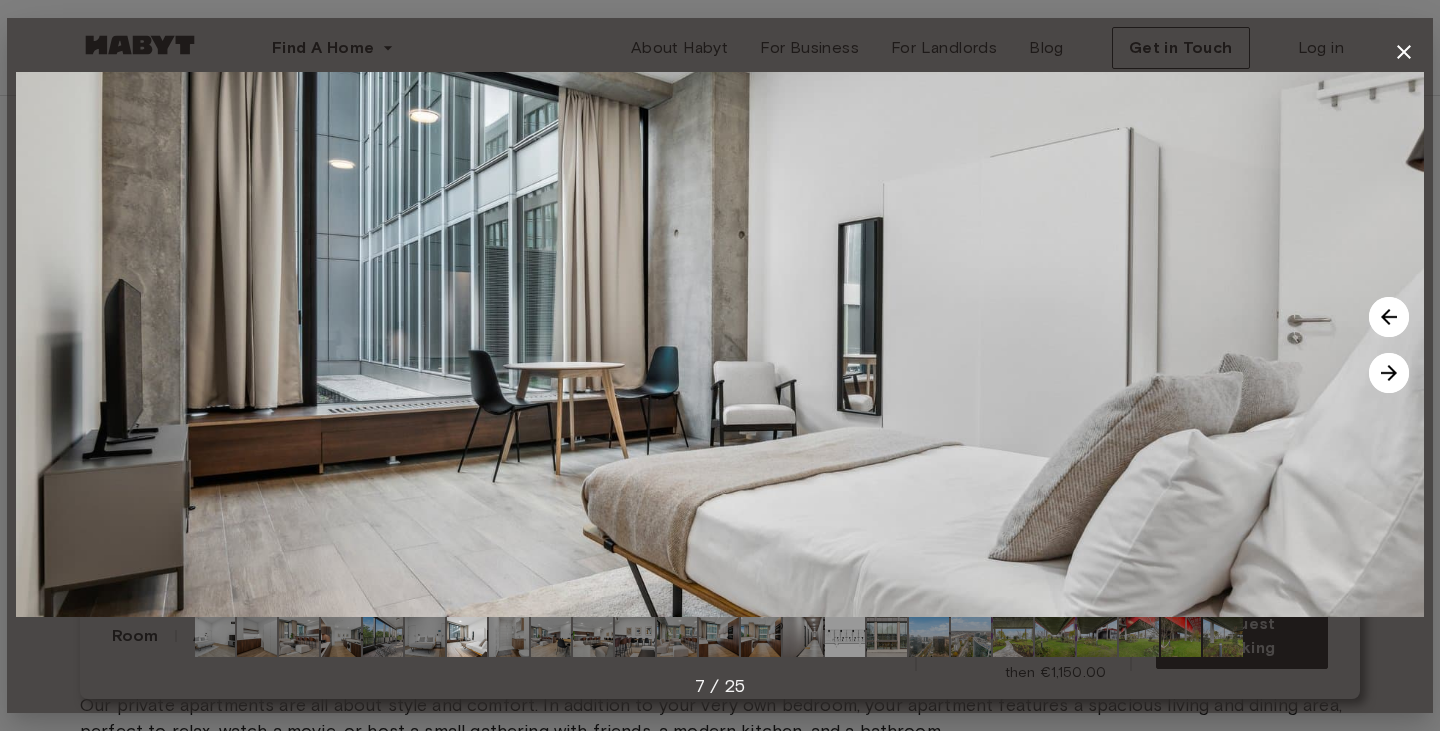 click at bounding box center [425, 637] 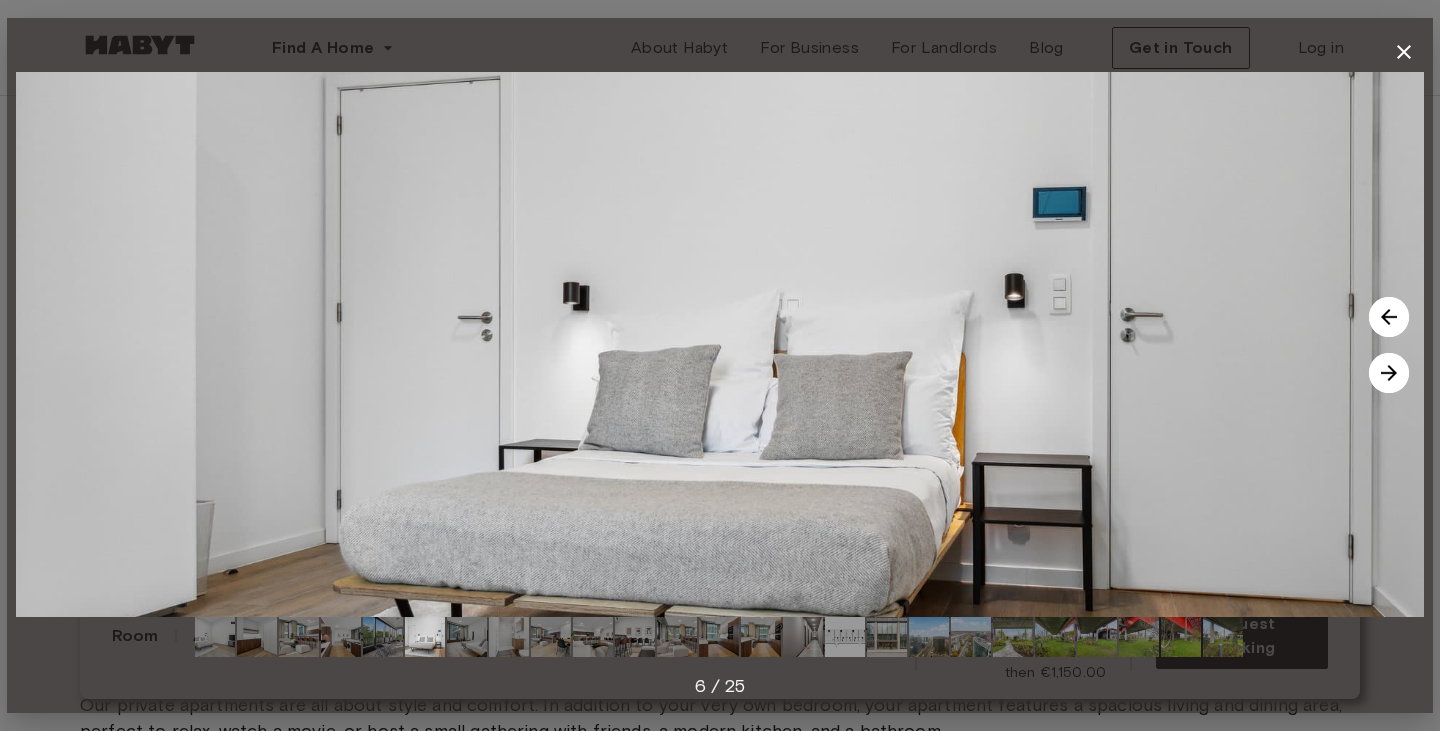 click at bounding box center [299, 637] 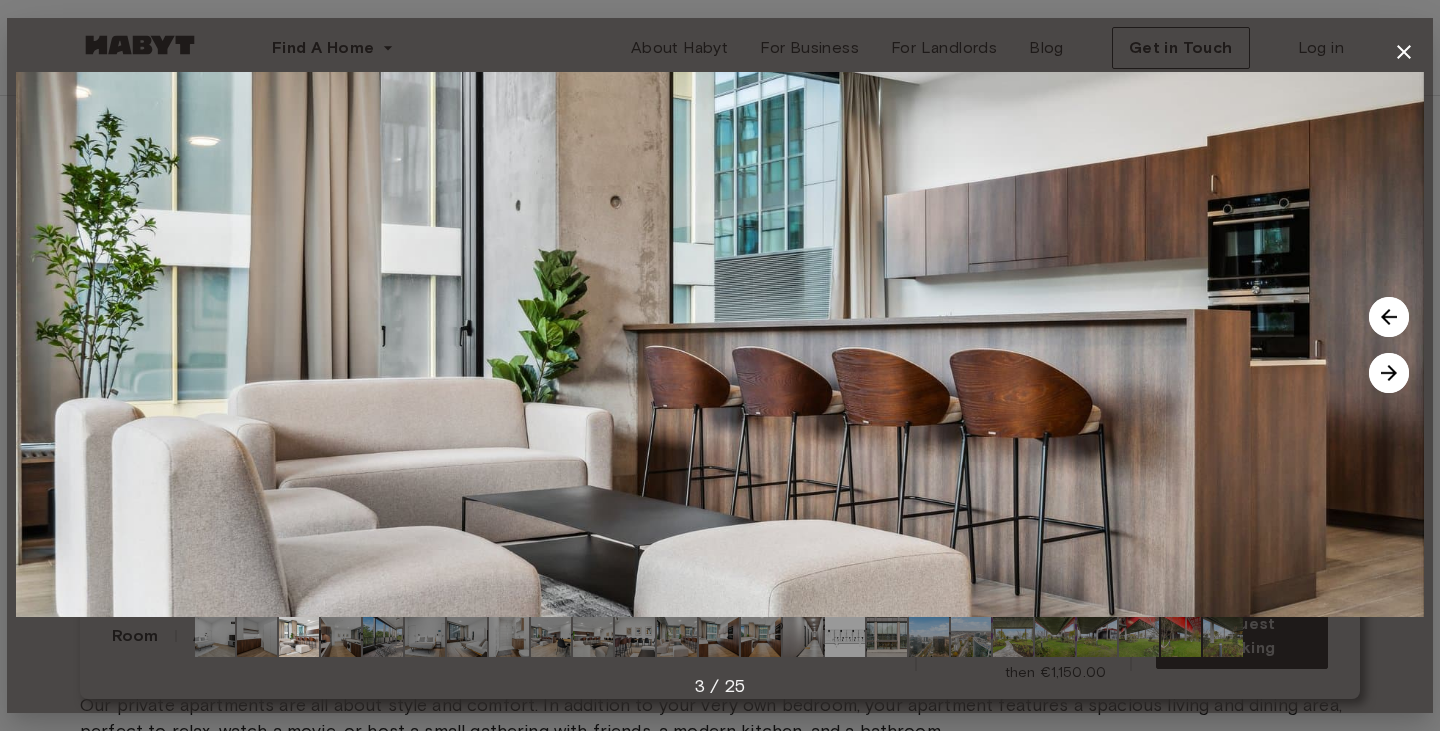 click at bounding box center [257, 637] 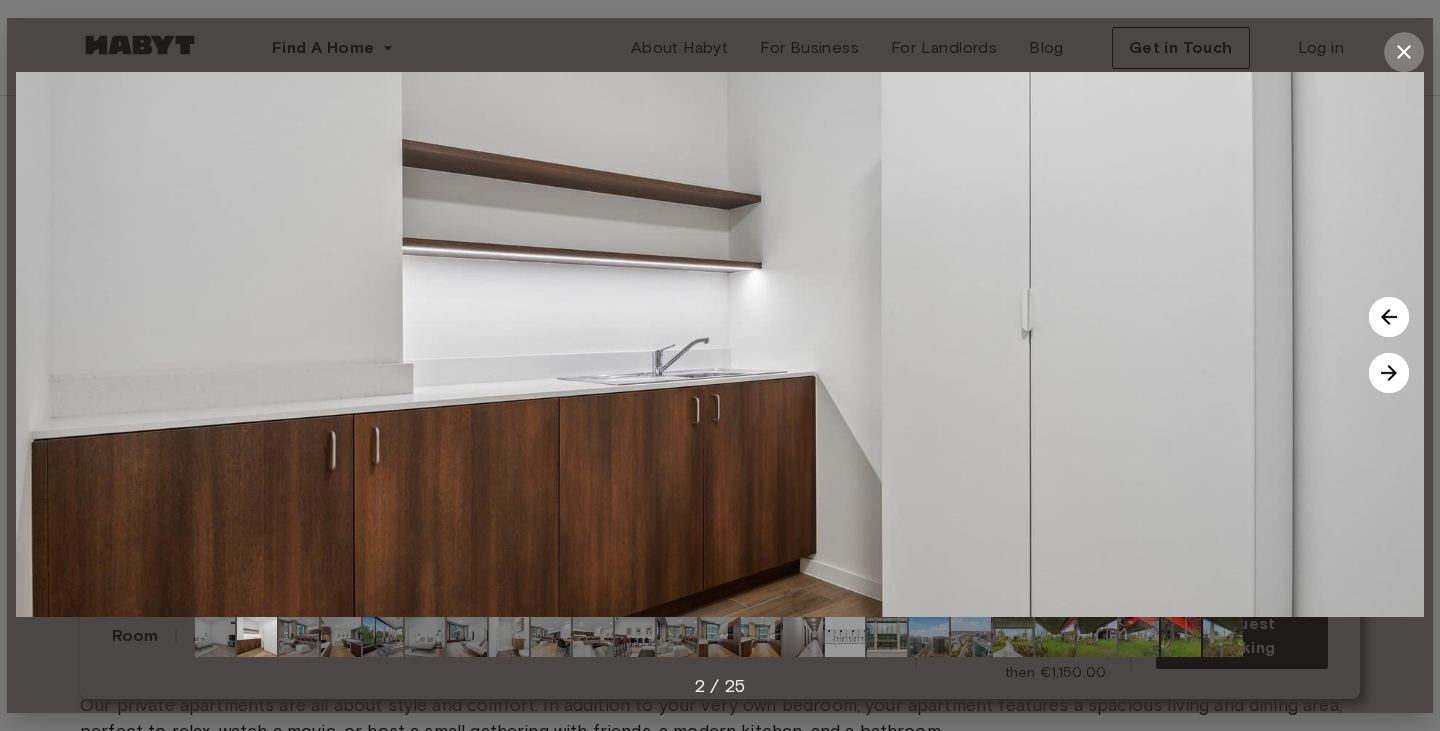 click 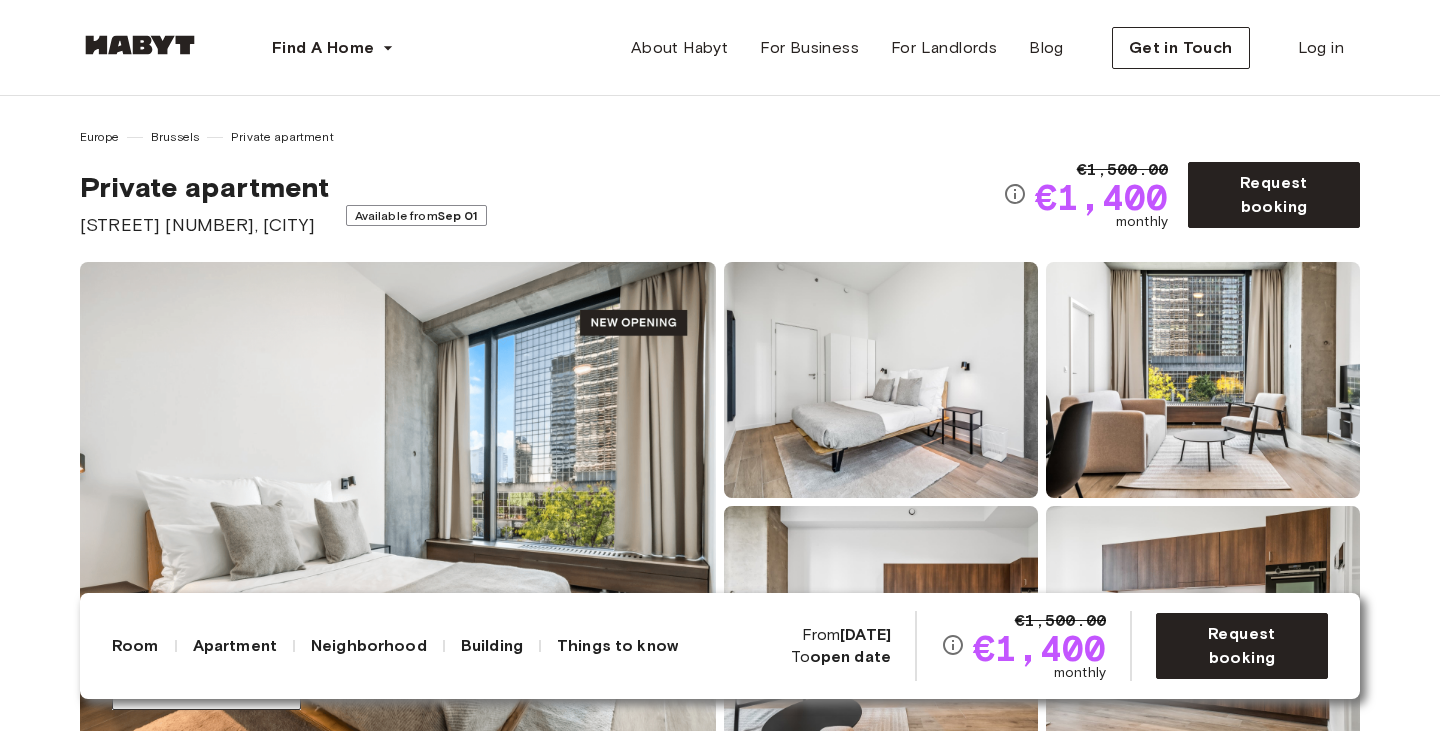 scroll, scrollTop: 0, scrollLeft: 0, axis: both 